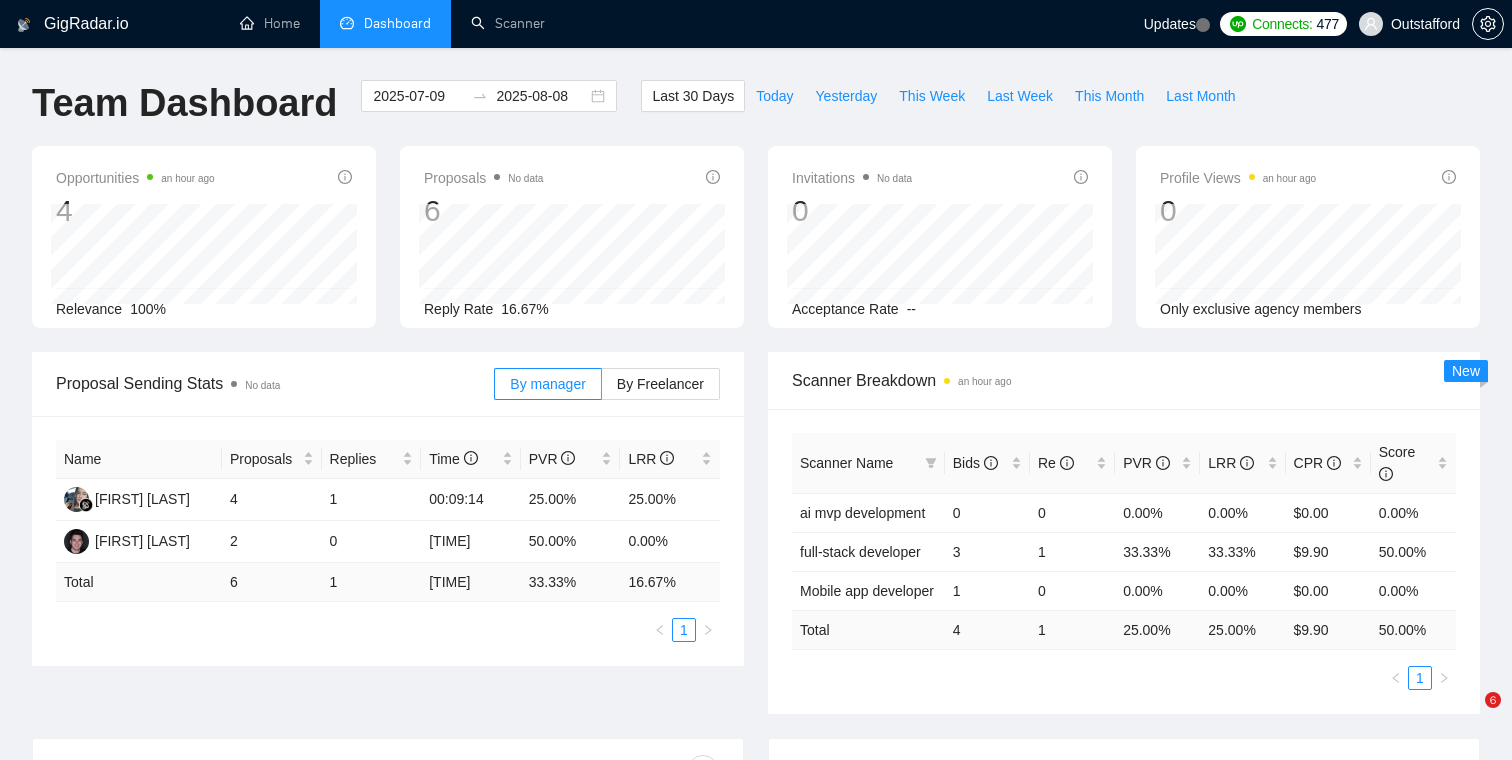 scroll, scrollTop: 0, scrollLeft: 0, axis: both 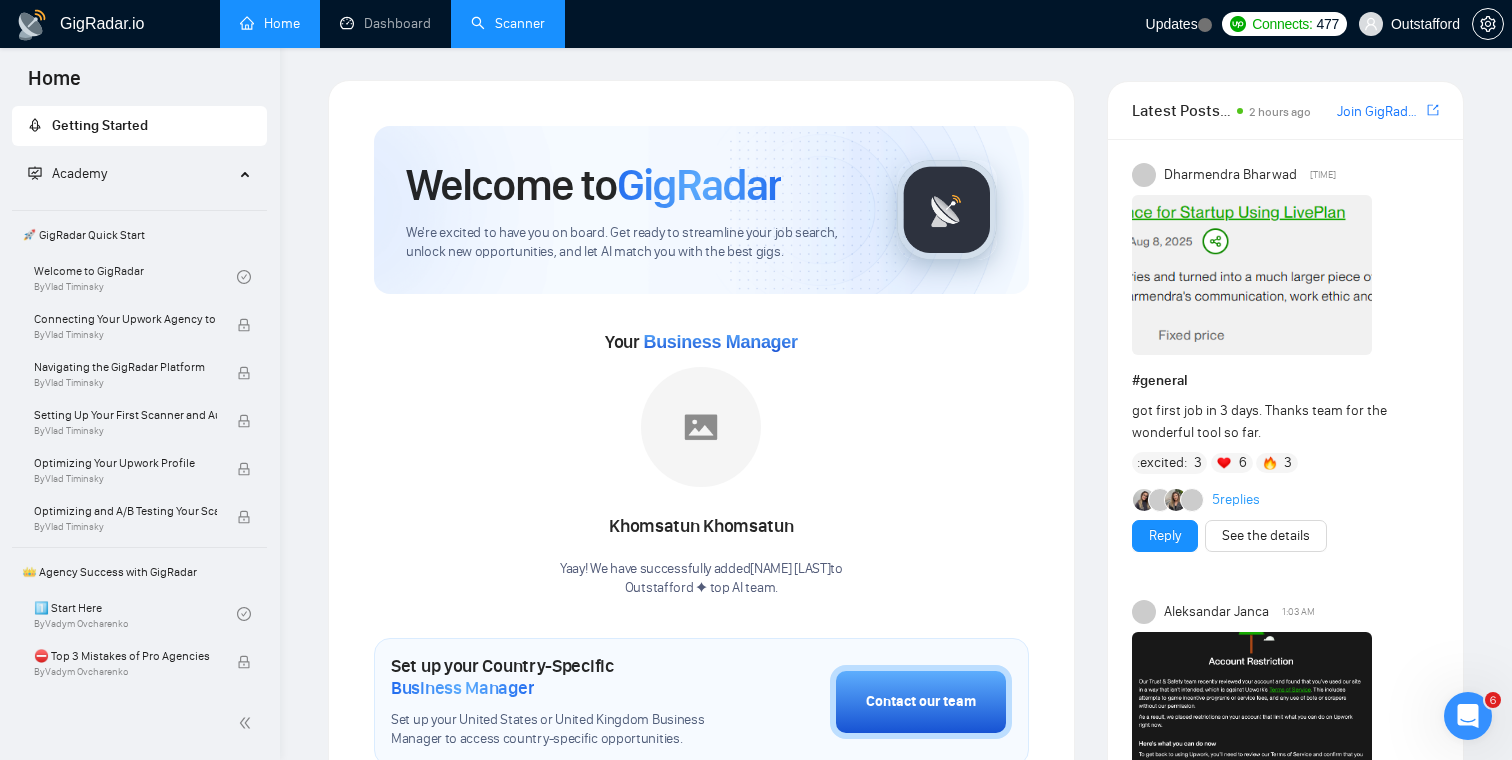 click on "Scanner" at bounding box center [508, 23] 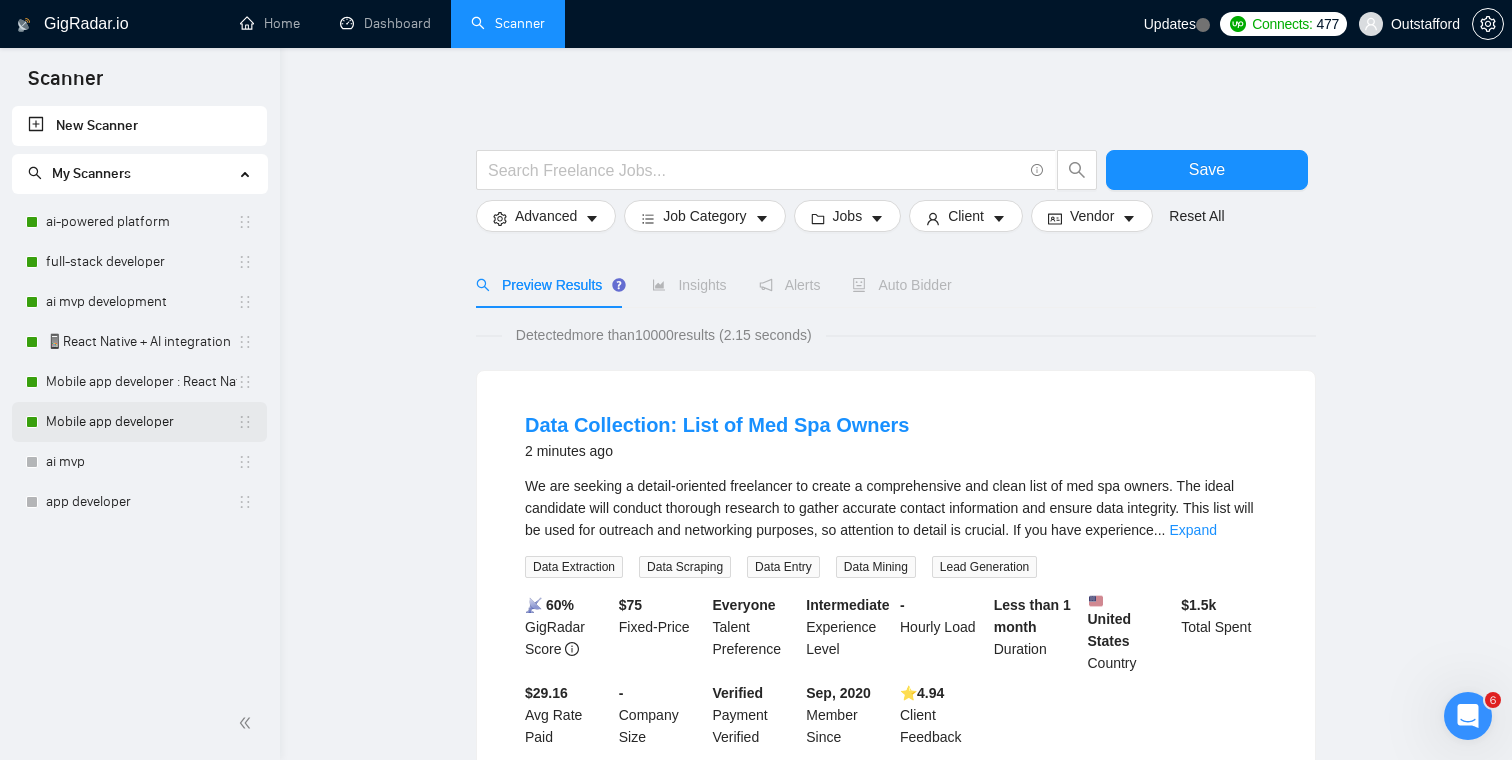 click on "Mobile app developer" at bounding box center (141, 422) 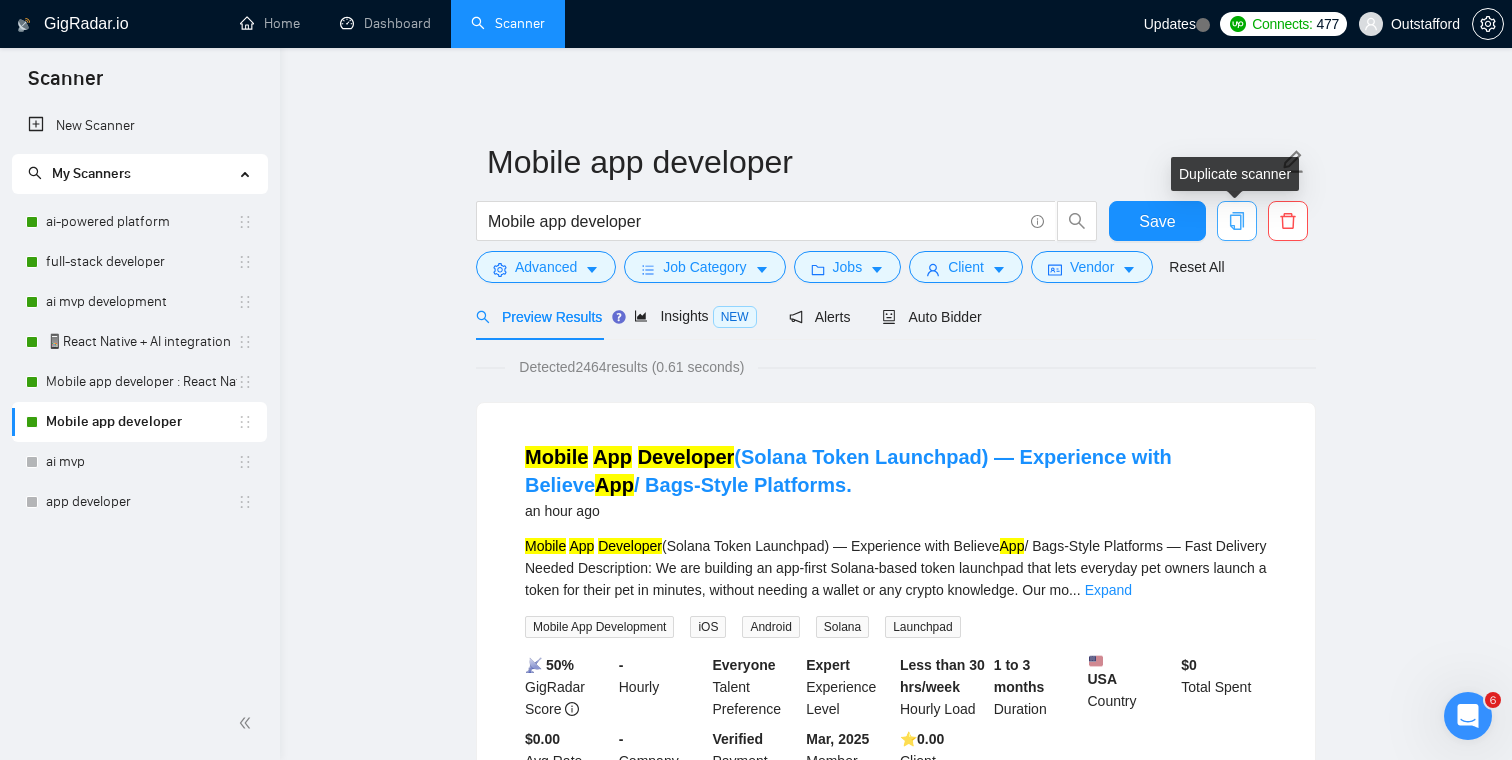 click at bounding box center [1237, 221] 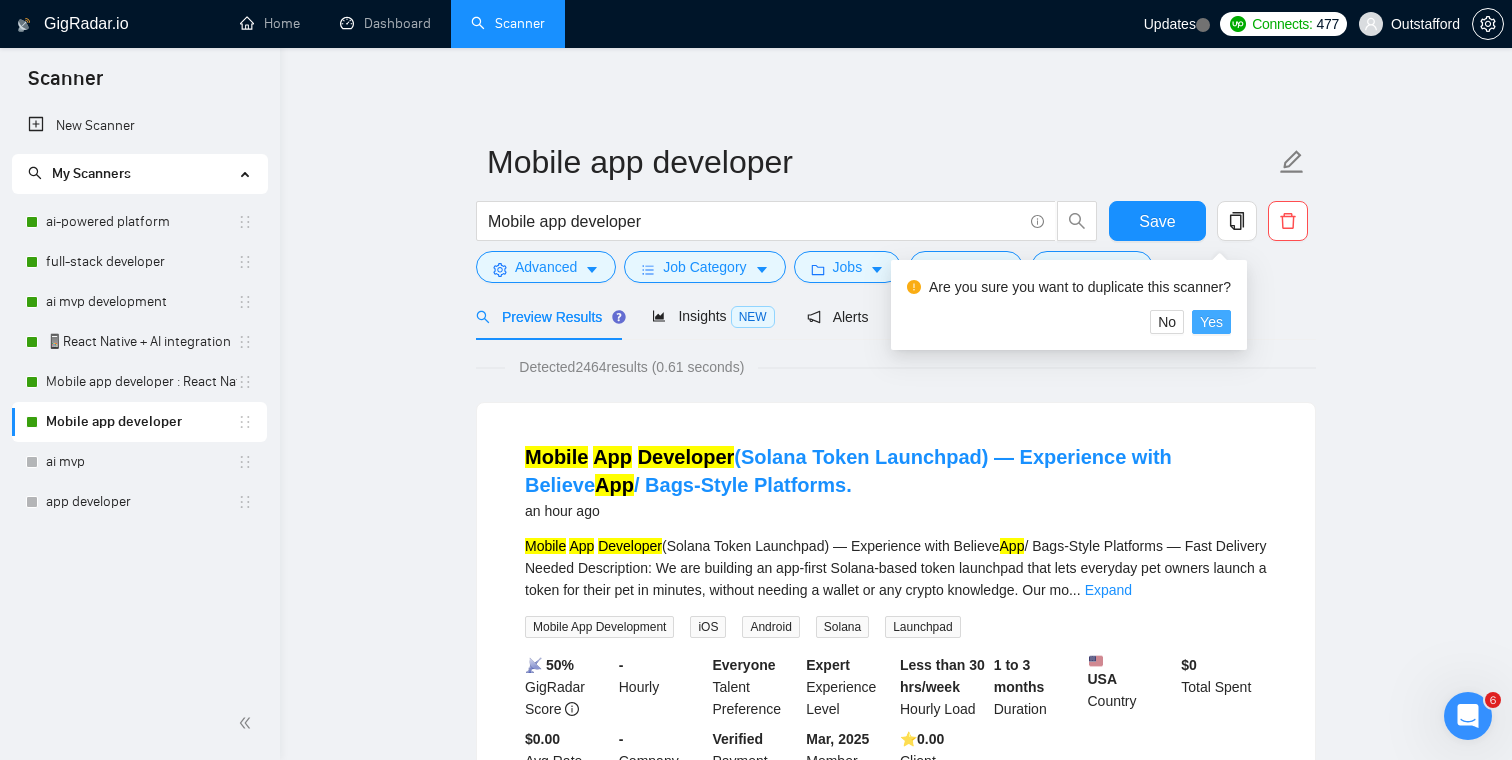 click on "Yes" at bounding box center [1211, 322] 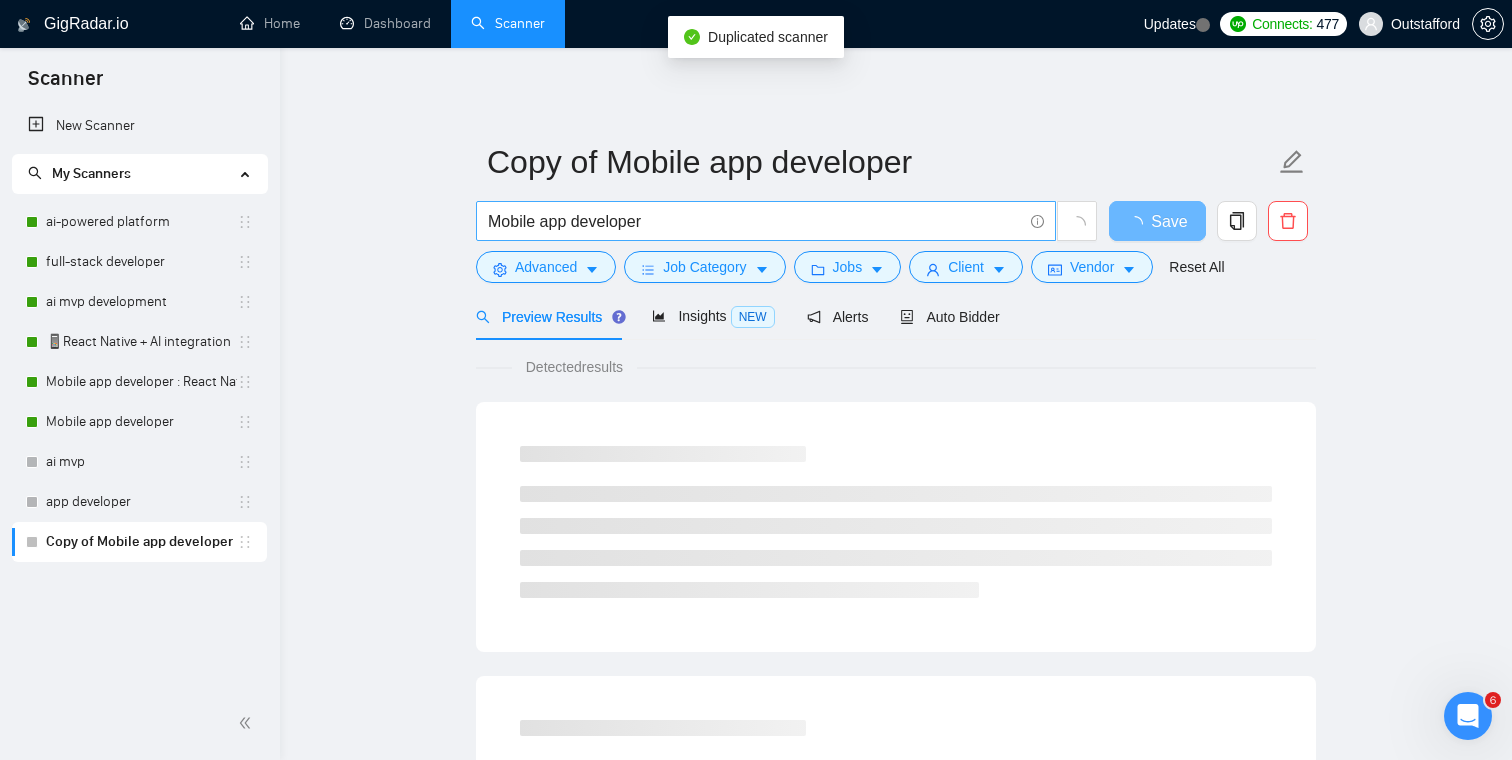 click on "Mobile app developer" at bounding box center [755, 221] 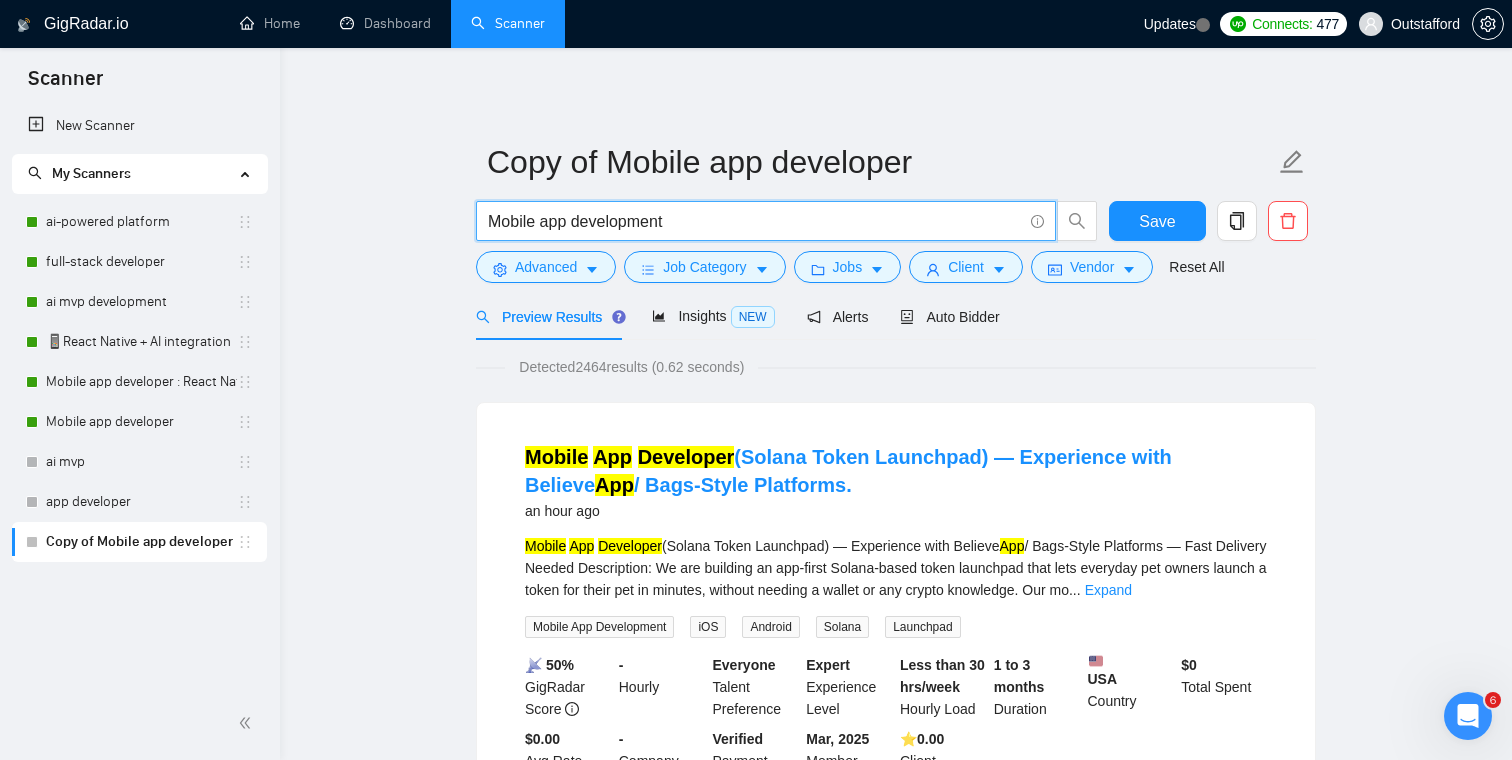 click on "Copy of Mobile app developer Mobile app development Save Advanced   Job Category   Jobs   Client   Vendor   Reset All Preview Results Insights NEW Alerts Auto Bidder Detected   2464  results   (0.62 seconds) Mobile   App   Developer  (Solana Token Launchpad) — Experience with Believe  App  / Bags-Style Platforms. an hour ago Mobile   App   Developer  (Solana Token Launchpad) — Experience with Believe  App  / Bags-Style Platforms — Fast Delivery Needed
Description:
We are building  an app-first Solana-based token launchpad that lets everyday pet owners launch a token for their pet in minutes, without needing a wallet or any crypto knowledge.
Our mo ... Expand Mobile App Development iOS Android Solana Launchpad 📡   50% GigRadar Score   - Hourly Everyone Talent Preference Expert Experience Level Less than 30 hrs/week Hourly Load 1 to 3 months Duration   [COUNTRY] Country $ 0 Total Spent $0.00 Avg Rate Paid - Company Size Verified Payment Verified Mar, 2025 Member Since ⭐️  0.00 Client Feedback App" at bounding box center [896, 2465] 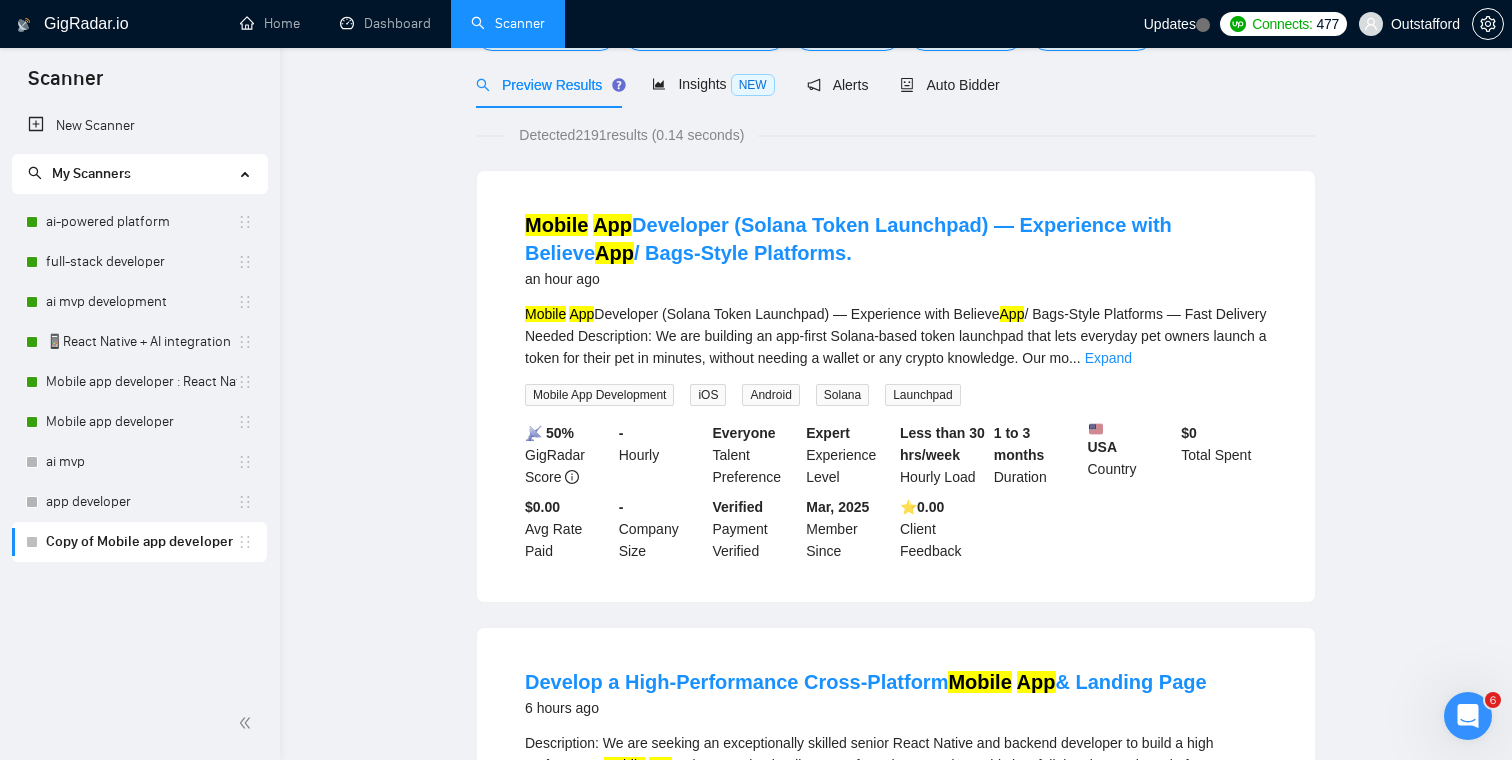 scroll, scrollTop: 0, scrollLeft: 0, axis: both 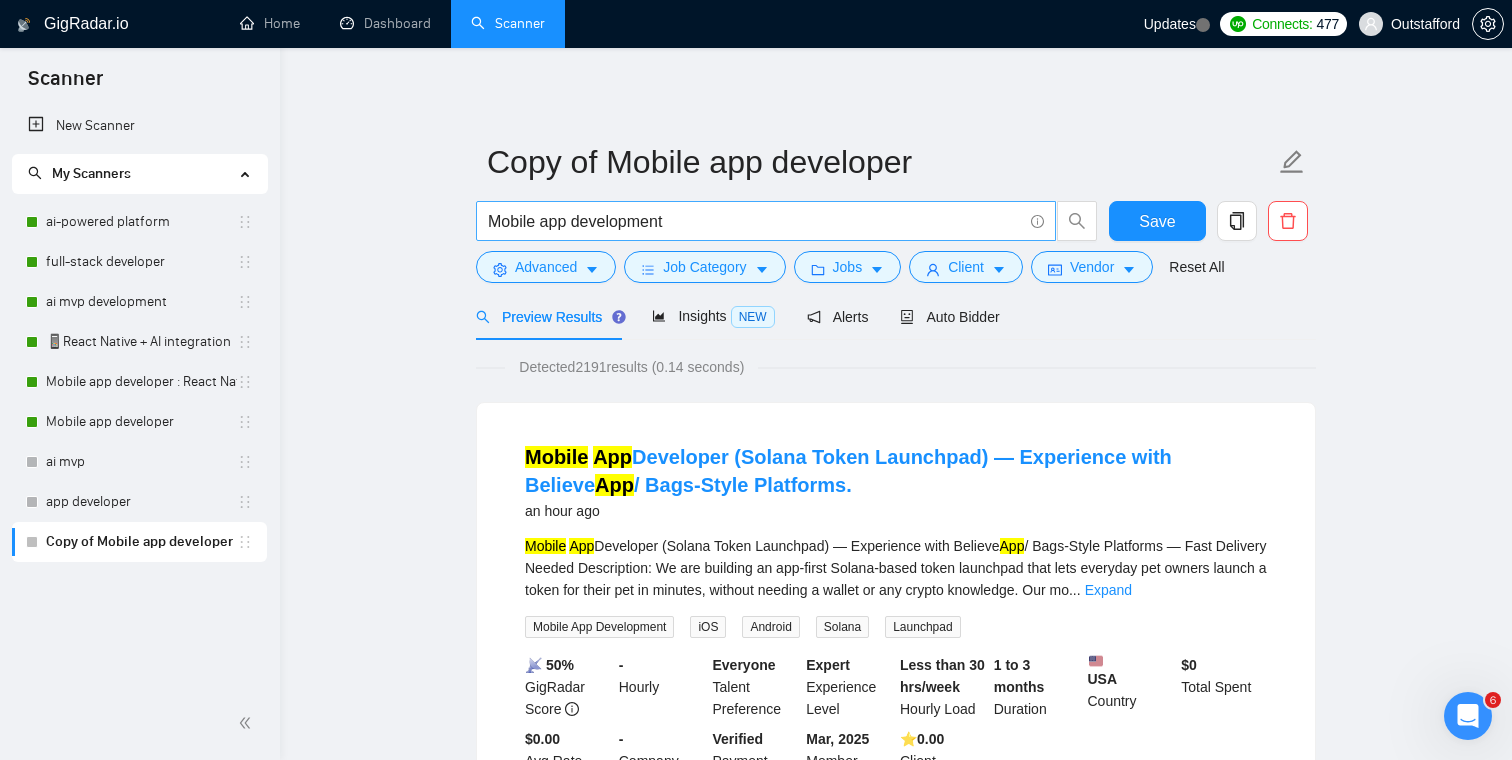 click on "Mobile app development" at bounding box center [755, 221] 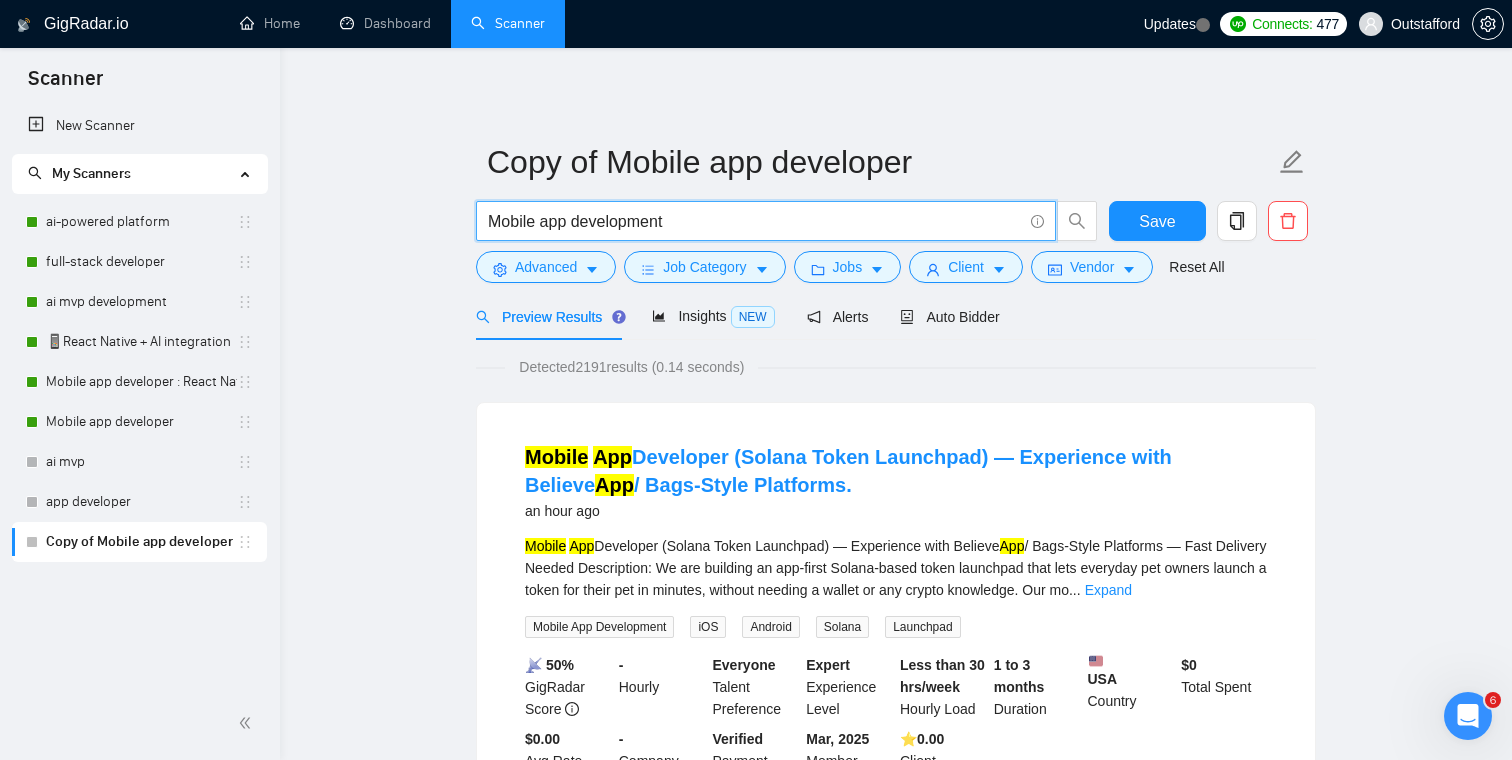 click on "Mobile app development" at bounding box center [755, 221] 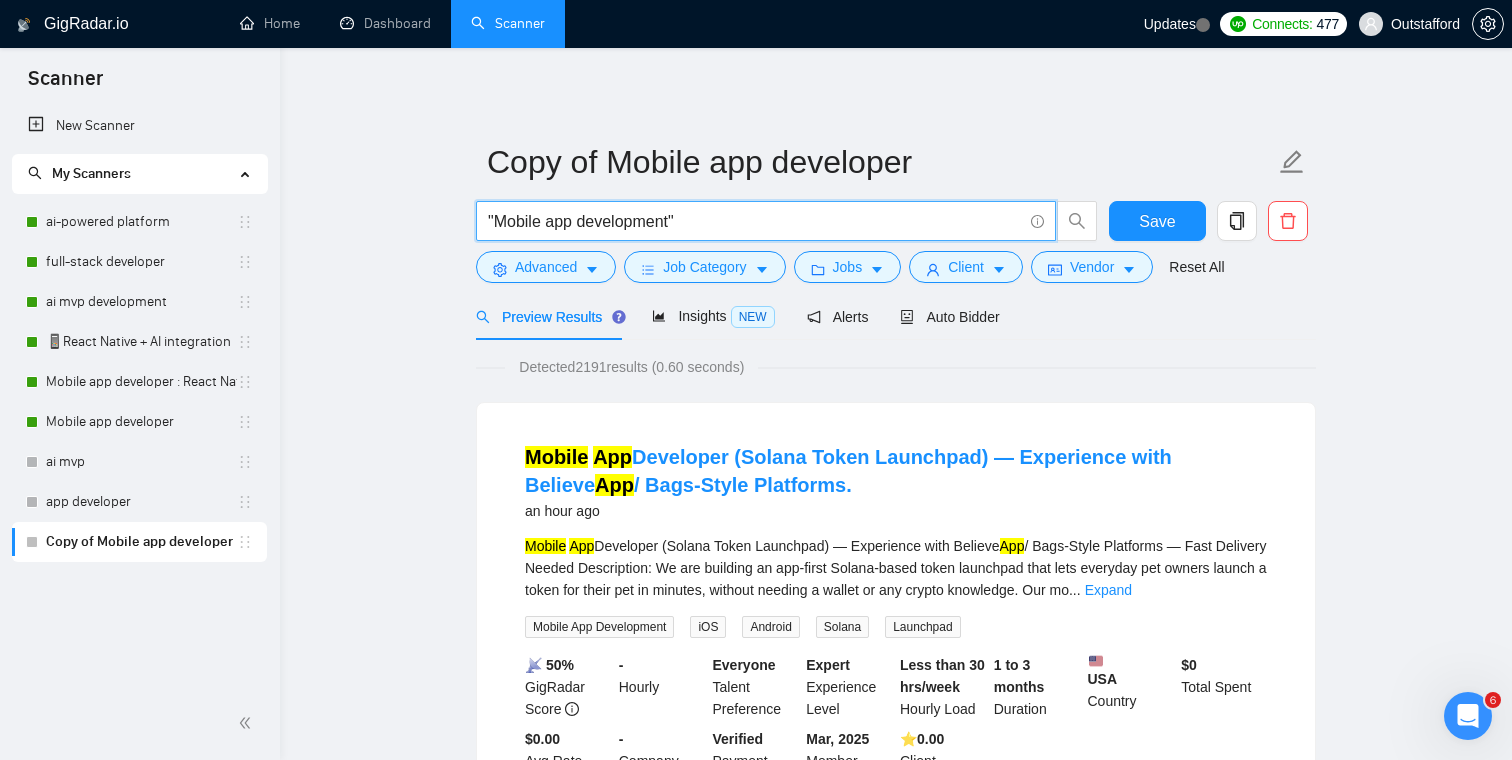 type on ""Mobile app development"" 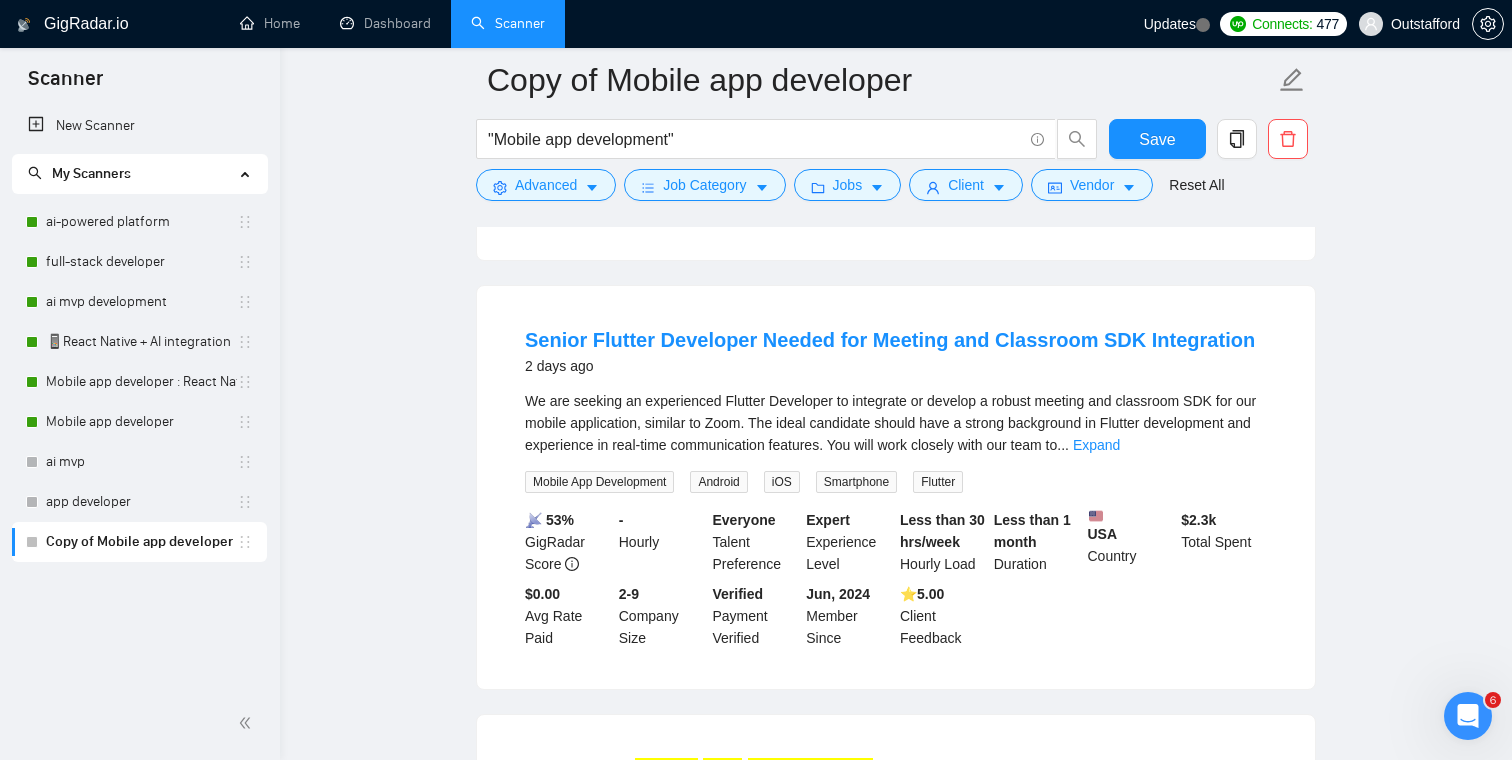 scroll, scrollTop: 572, scrollLeft: 0, axis: vertical 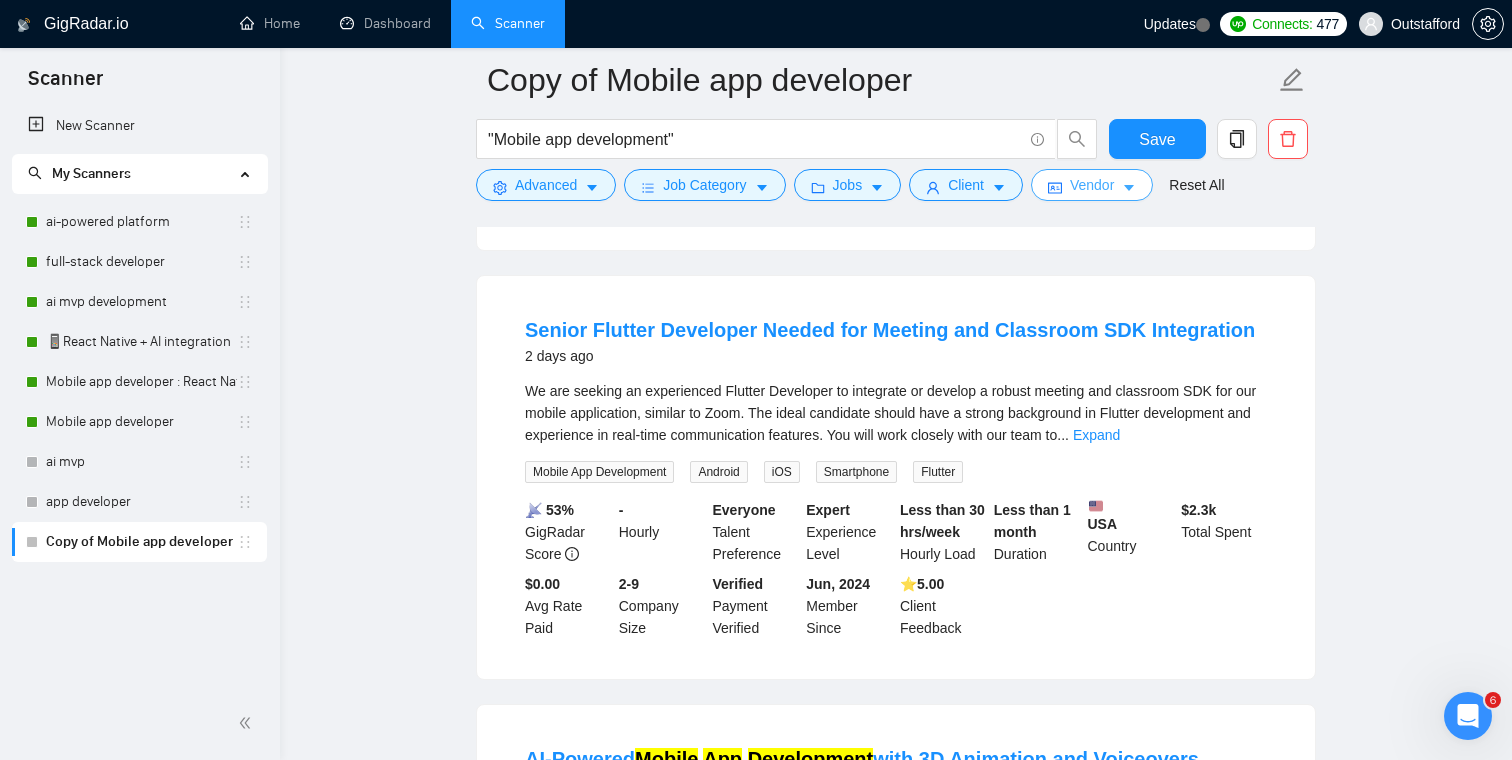 click on "Vendor" at bounding box center (1092, 185) 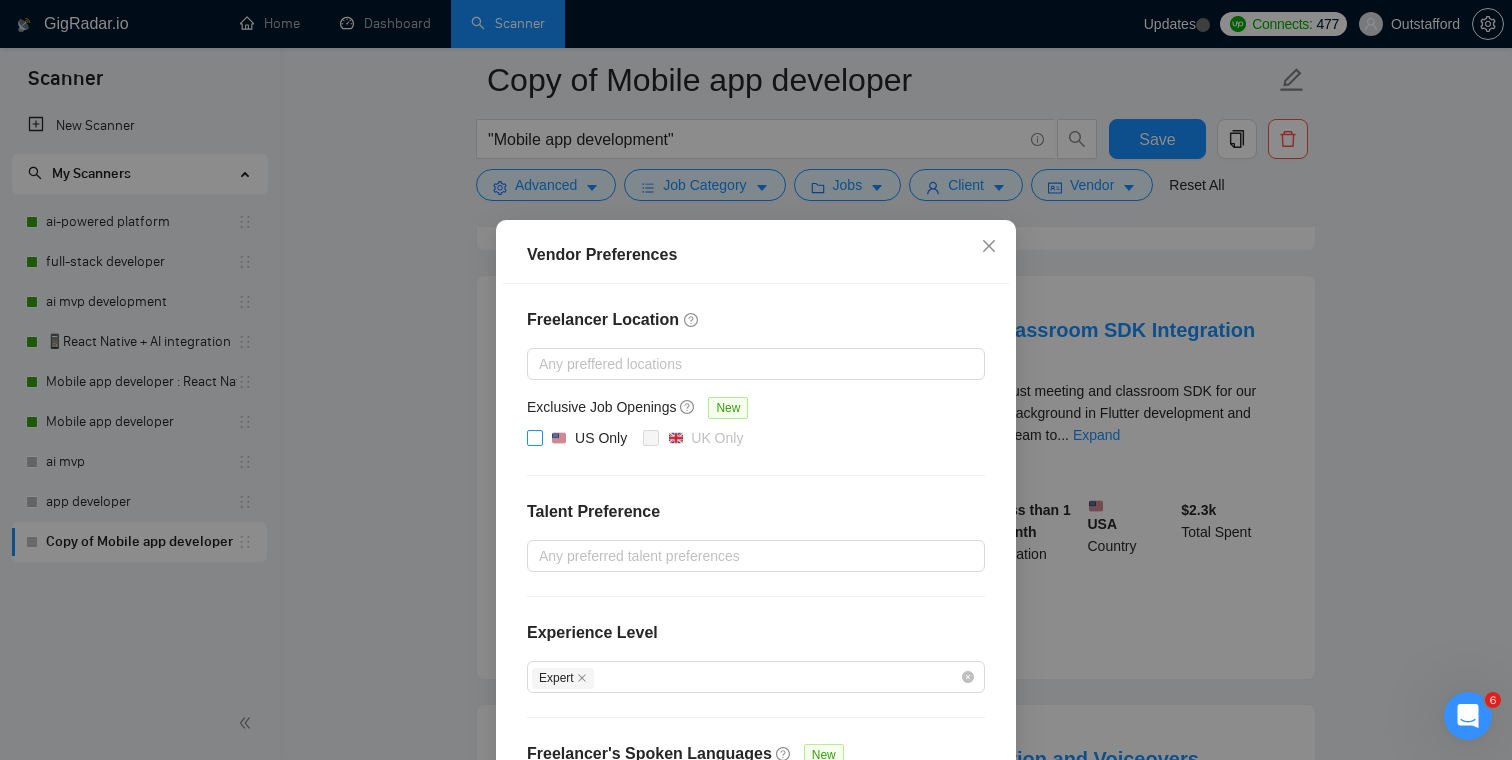 click at bounding box center [535, 438] 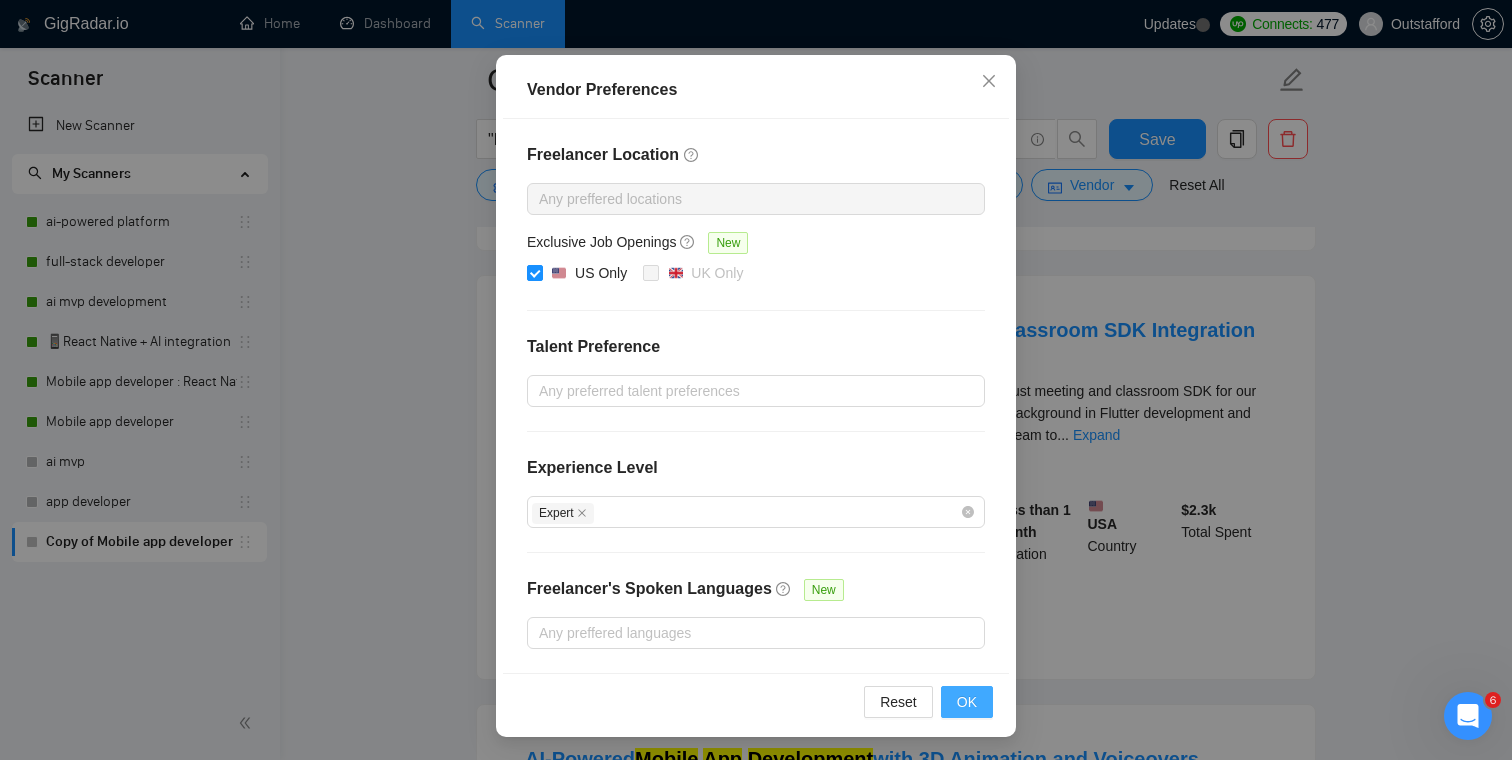 click on "OK" at bounding box center [967, 702] 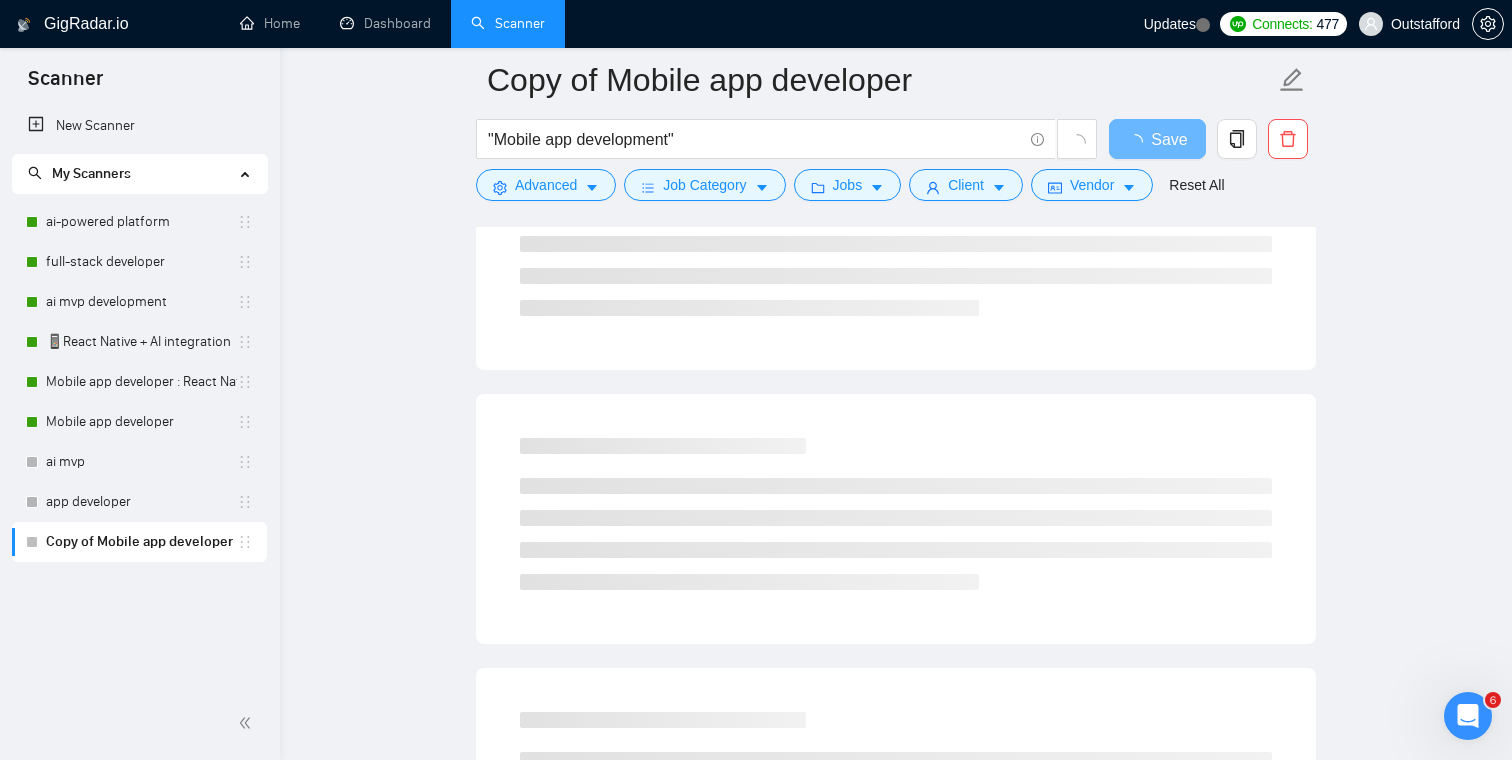 scroll, scrollTop: 65, scrollLeft: 0, axis: vertical 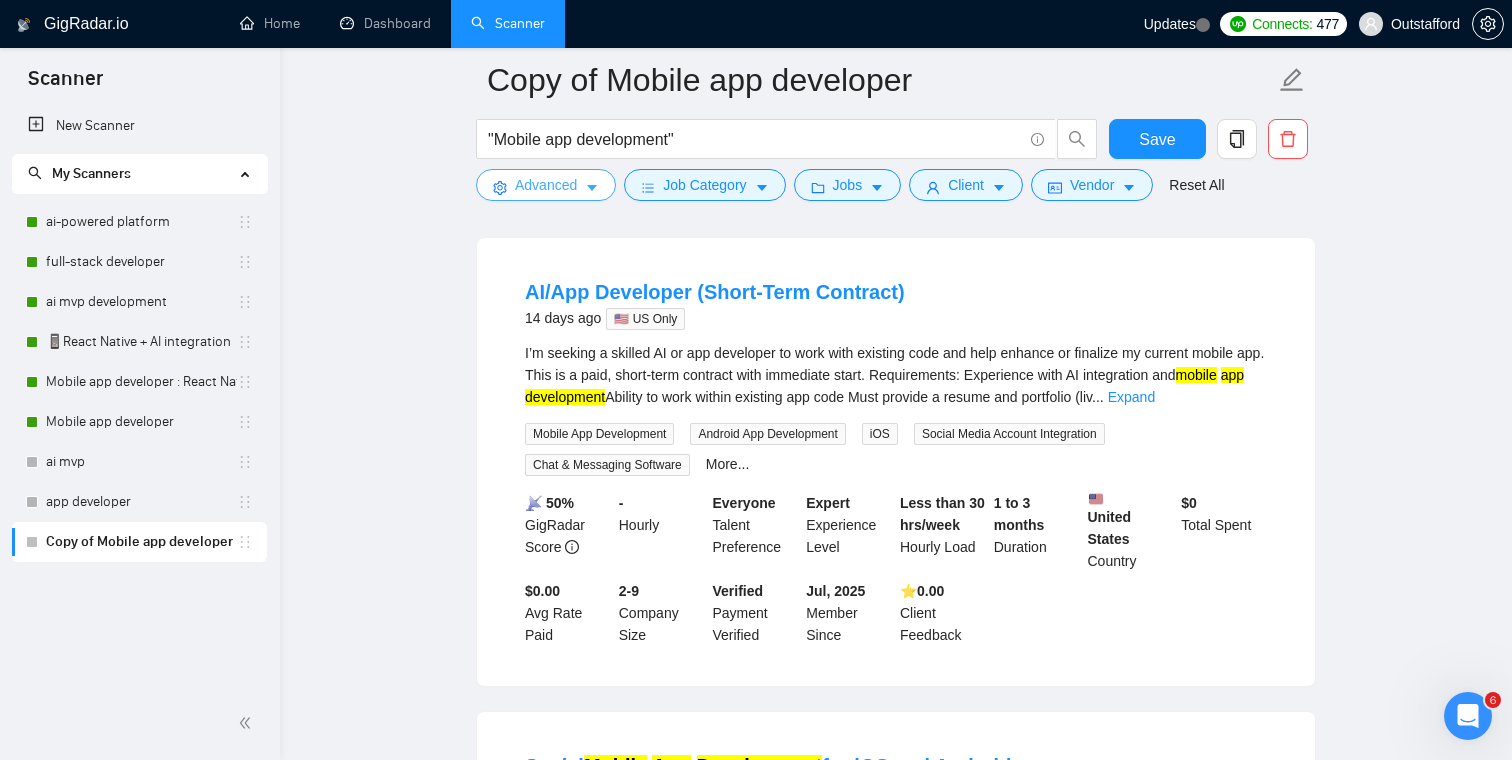 click on "Advanced" at bounding box center (546, 185) 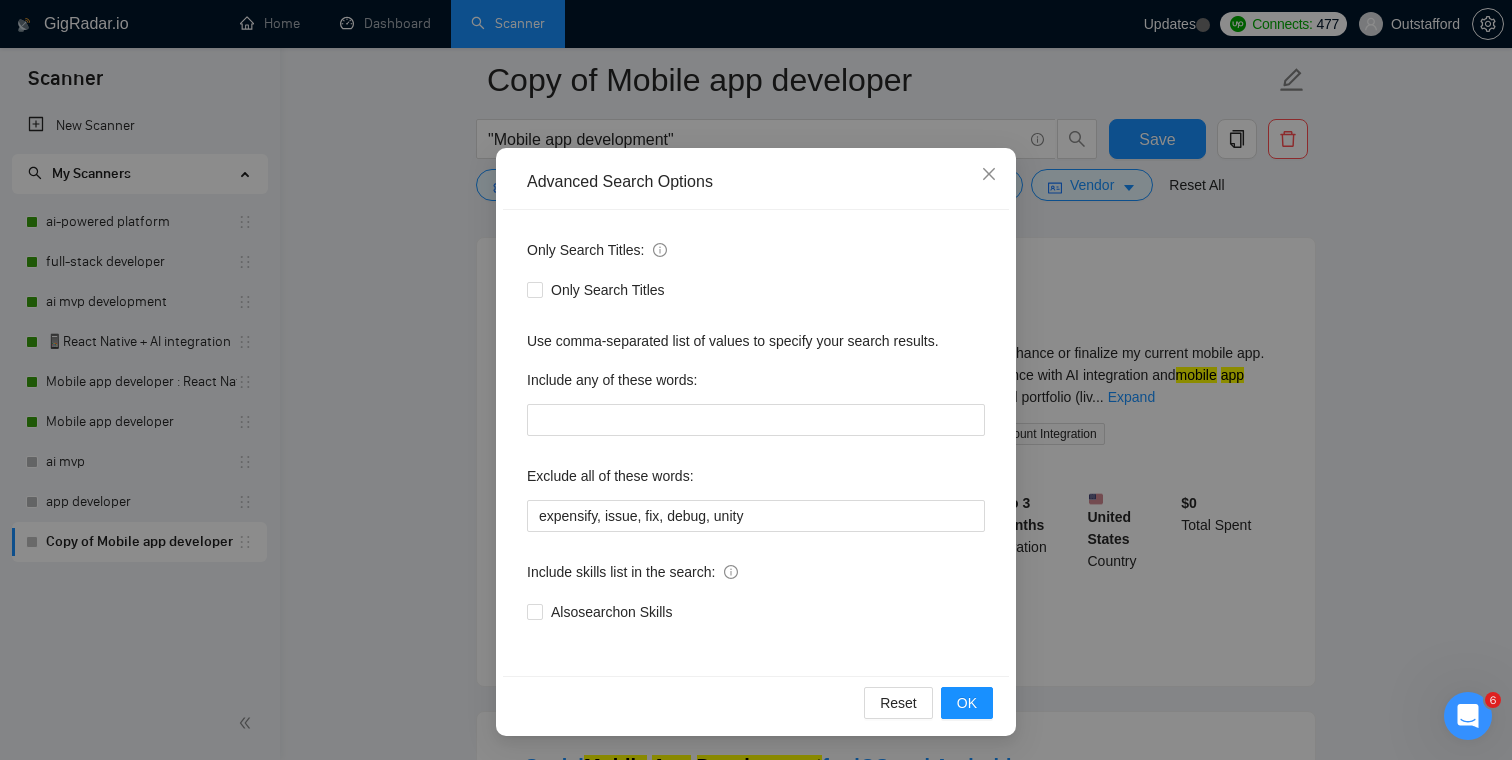 scroll, scrollTop: 0, scrollLeft: 0, axis: both 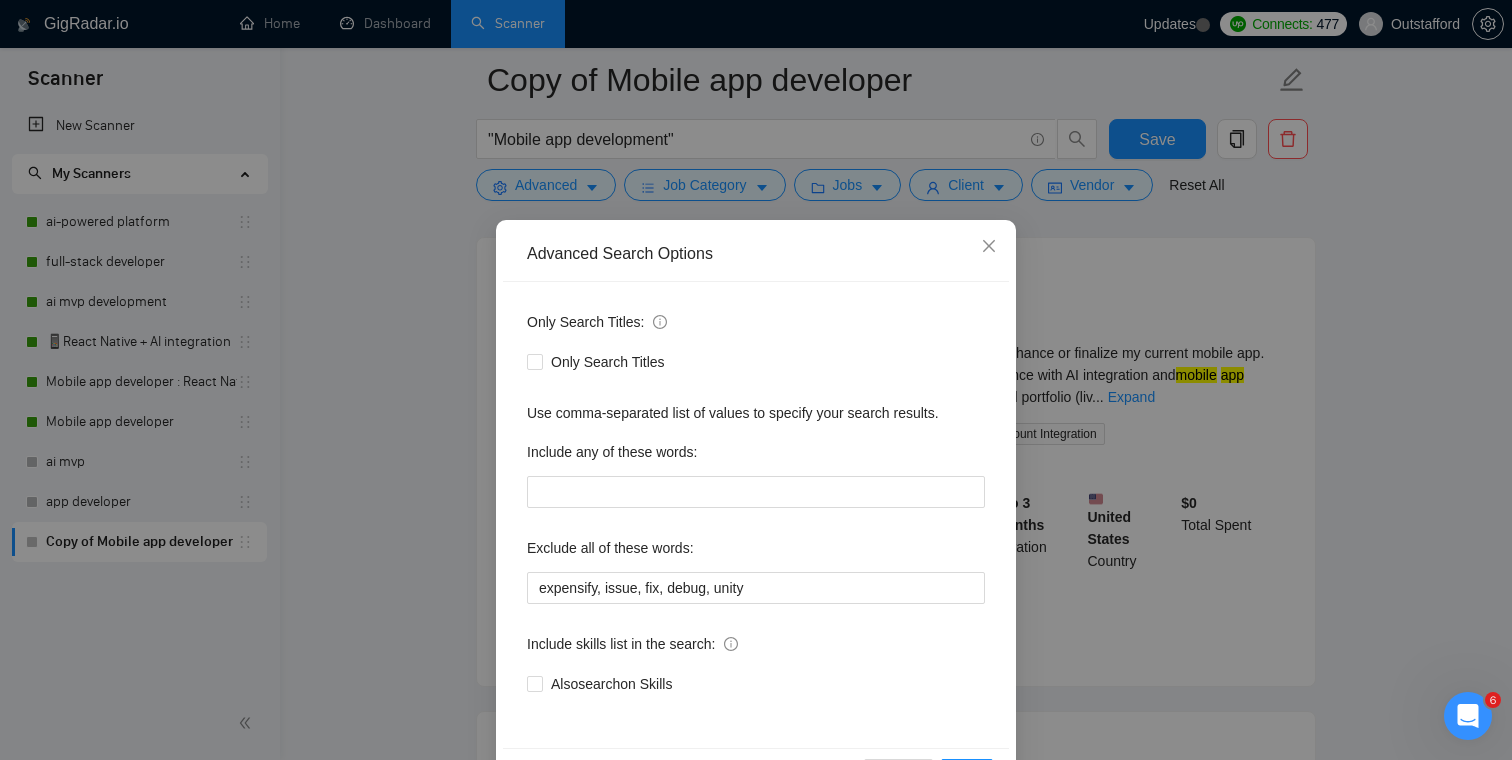 click on "Advanced Search Options Only Search Titles:   Only Search Titles Use comma-separated list of values to specify your search results. Include any of these words: Exclude all of these words: expensify, issue, fix, debug, unity Include skills list in the search:   Also  search  on Skills Reset OK" at bounding box center [756, 380] 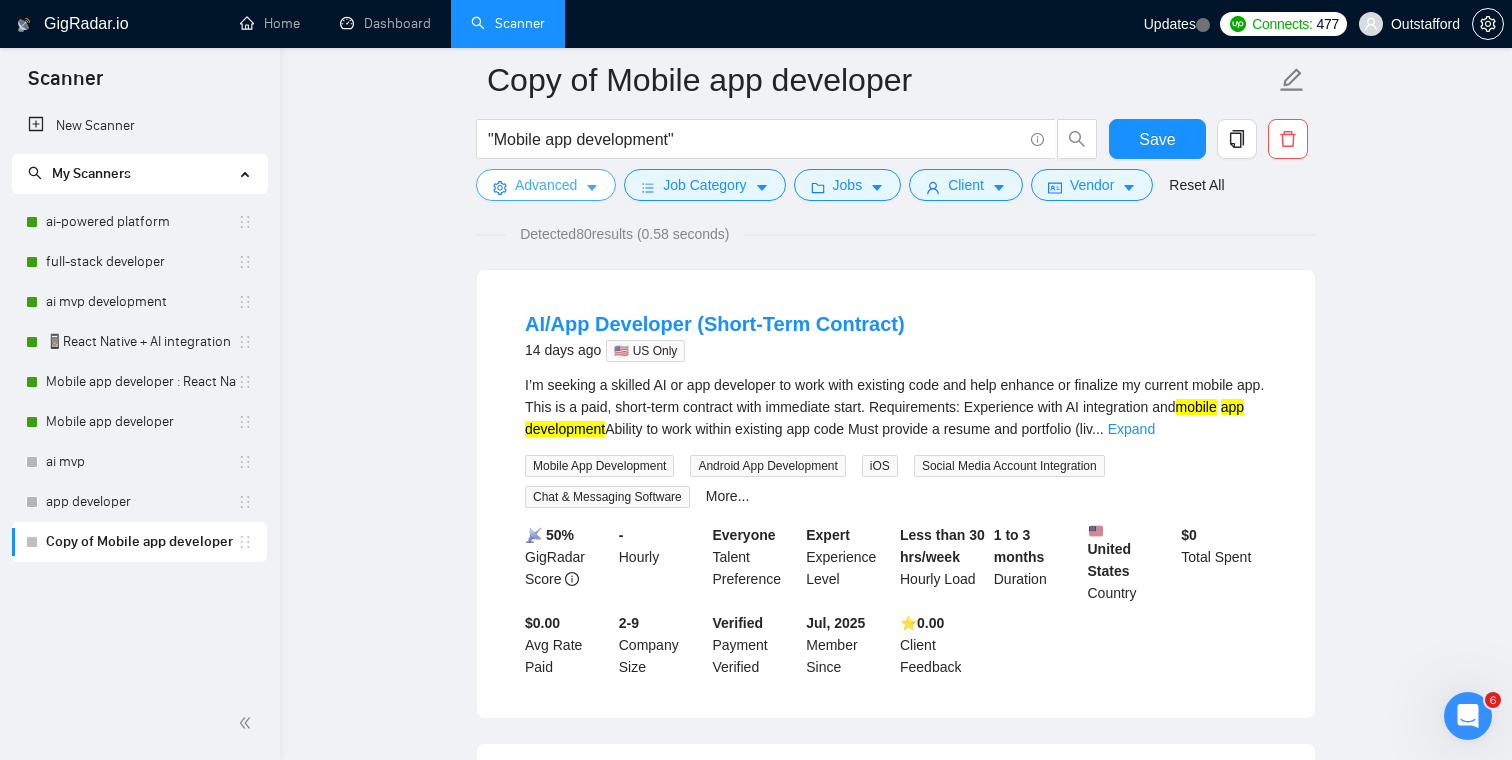 scroll, scrollTop: 0, scrollLeft: 0, axis: both 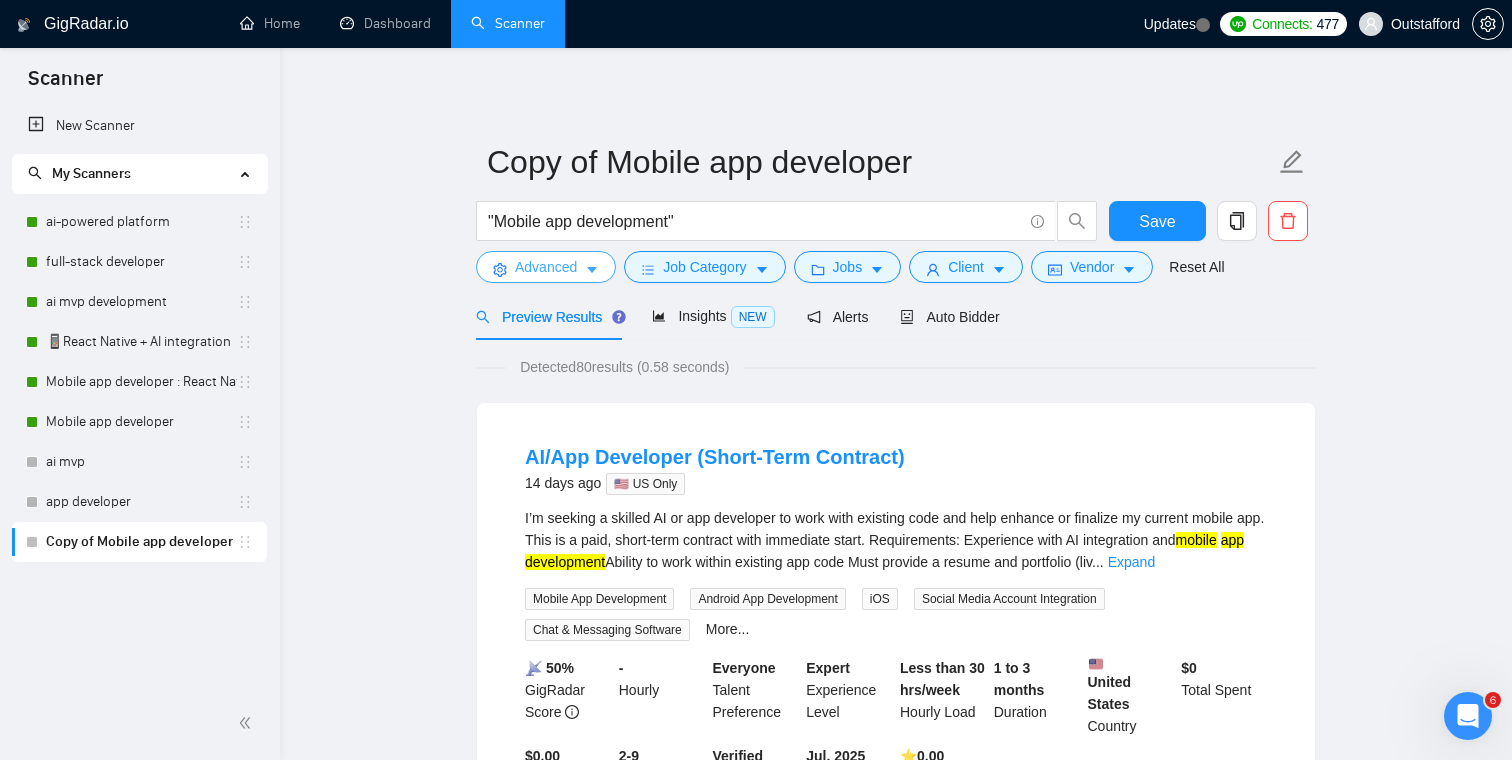 click on "Advanced" at bounding box center [546, 267] 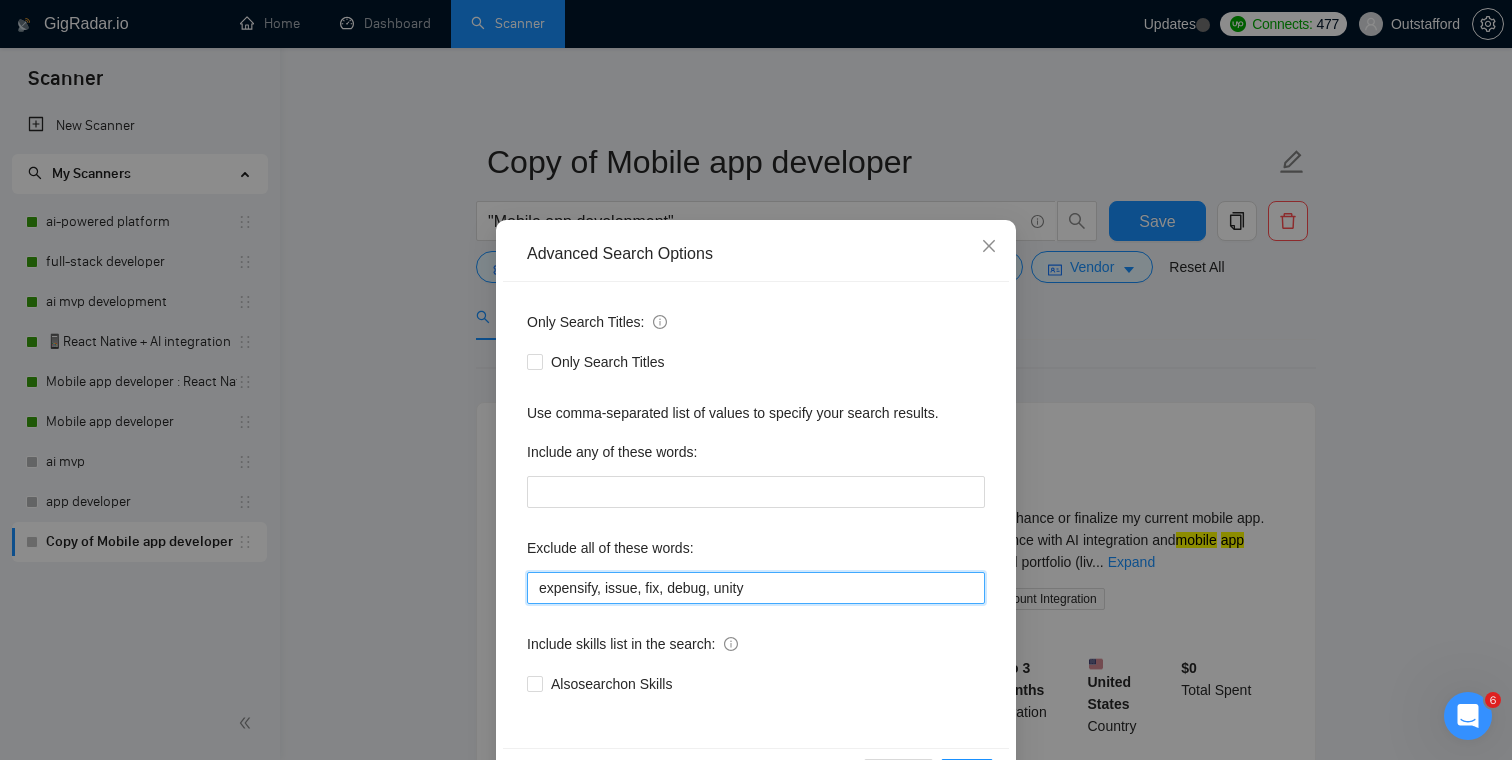 click on "expensify, issue, fix, debug, unity" at bounding box center [756, 588] 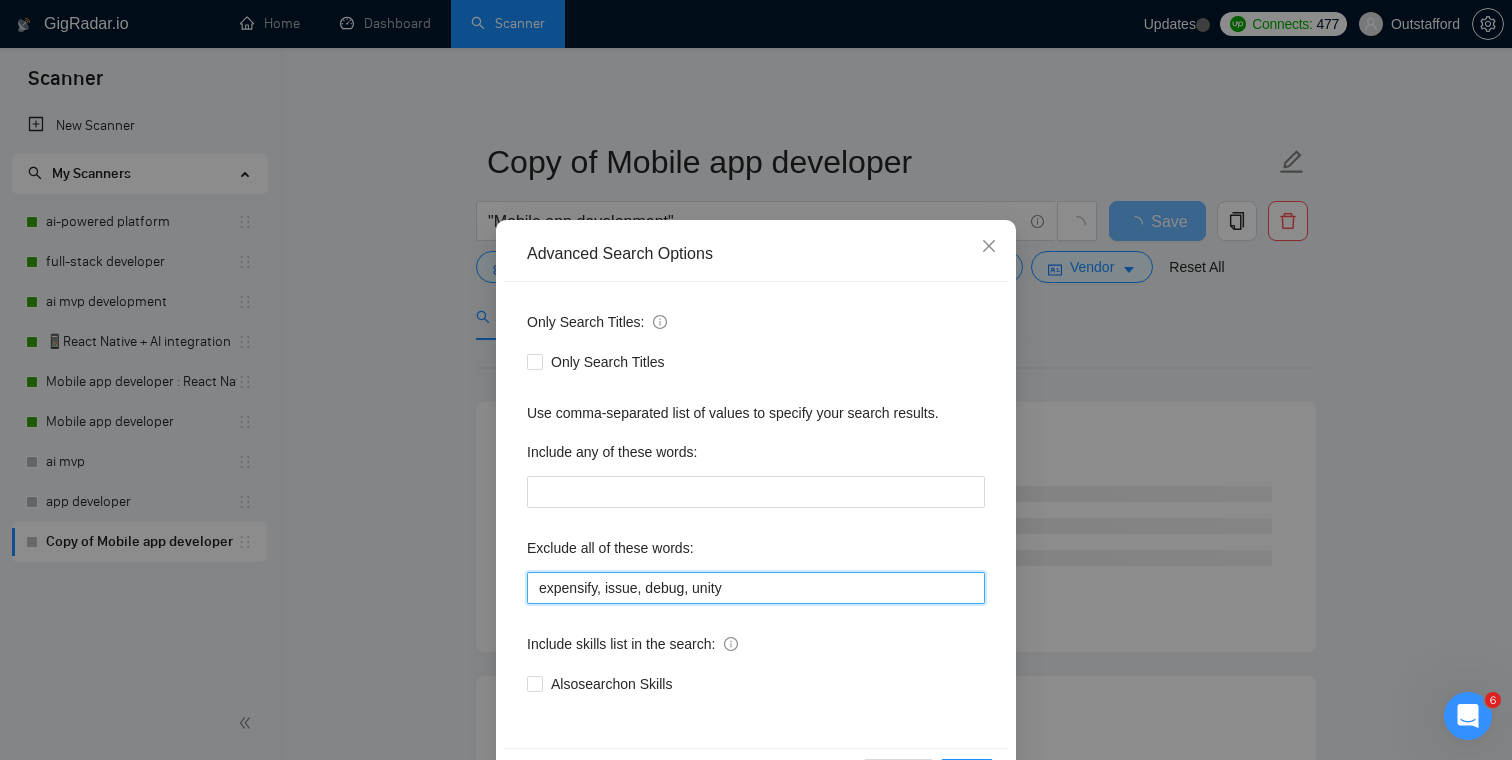 type on "expensify, issue, debug, unity" 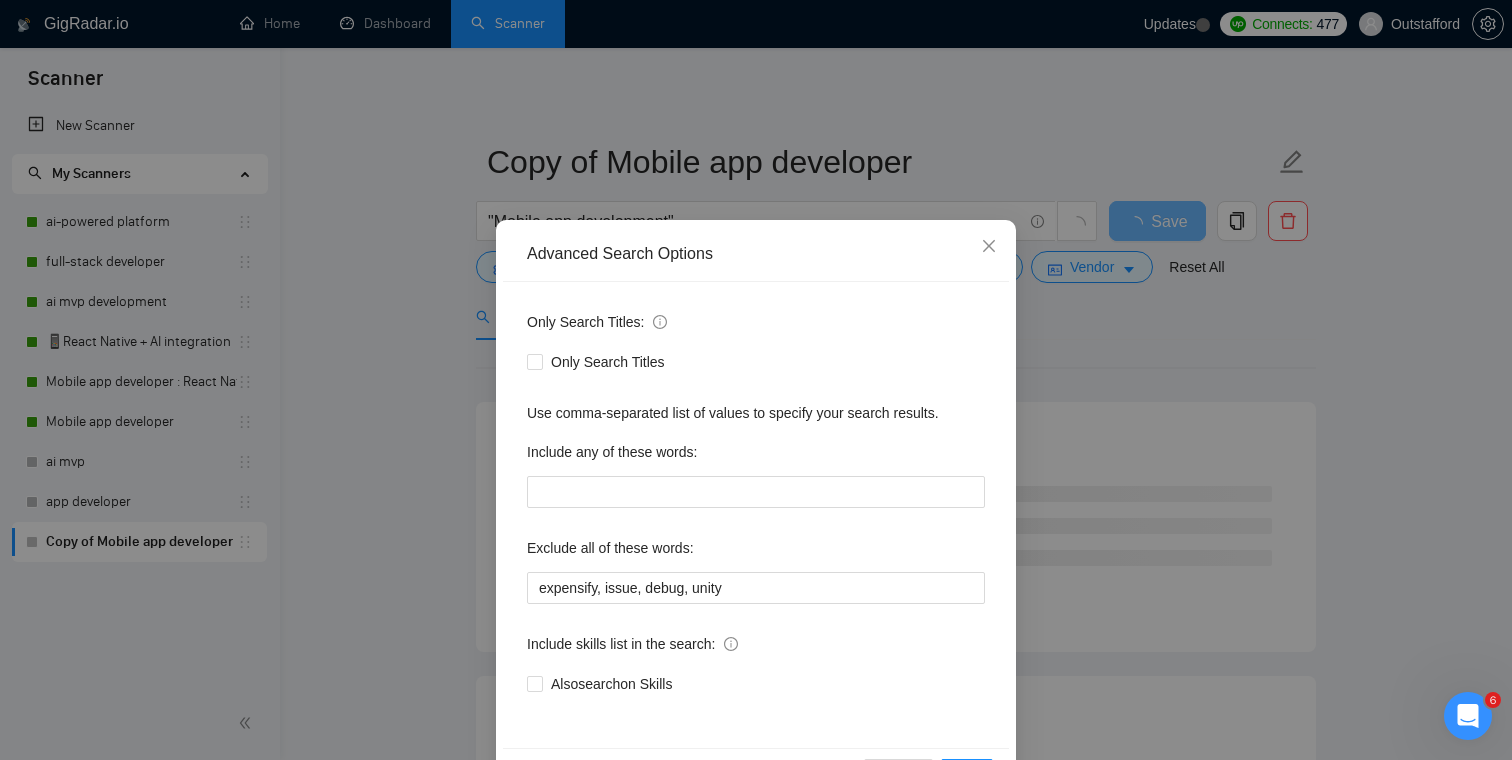 click on "Exclude all of these words:" at bounding box center (756, 552) 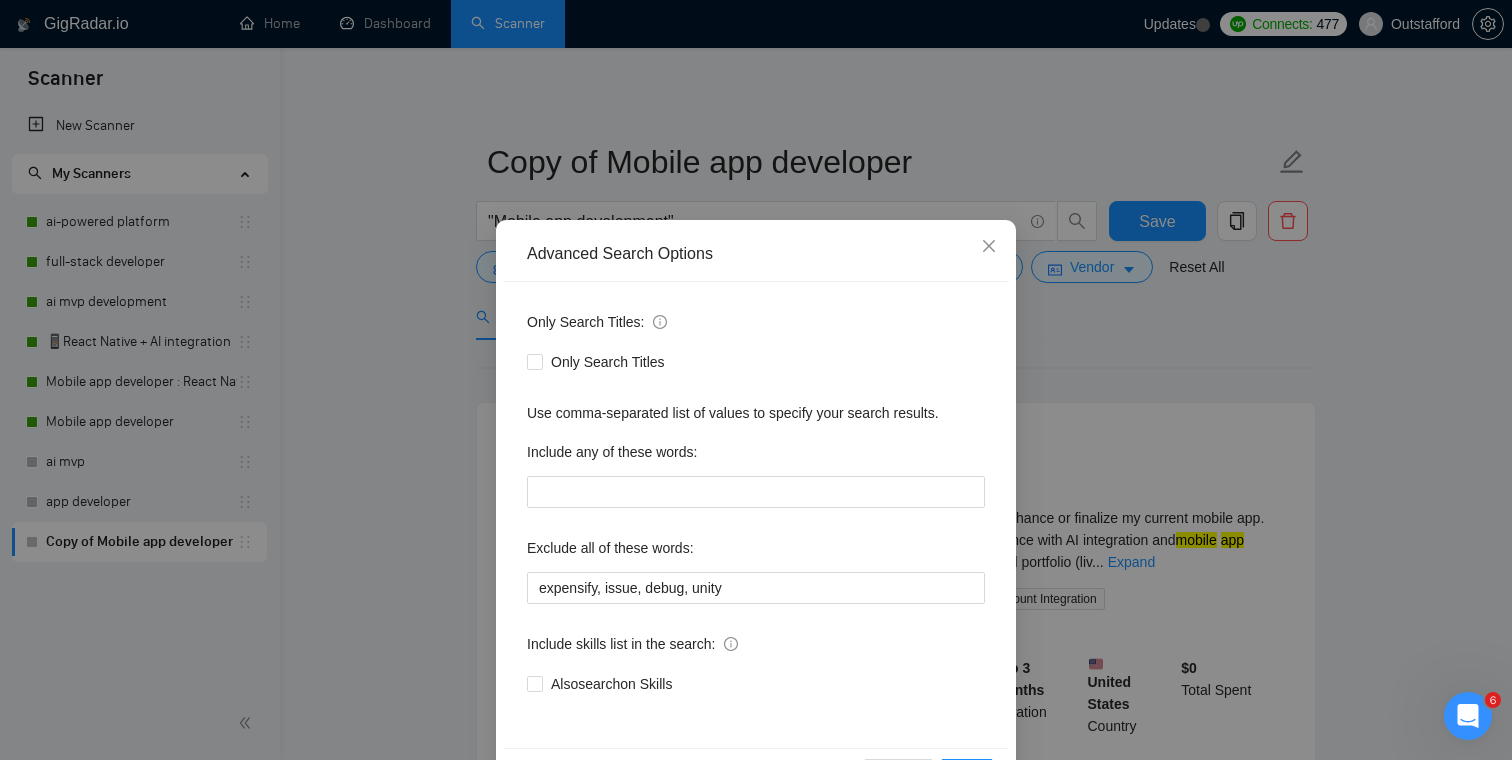 scroll, scrollTop: 72, scrollLeft: 0, axis: vertical 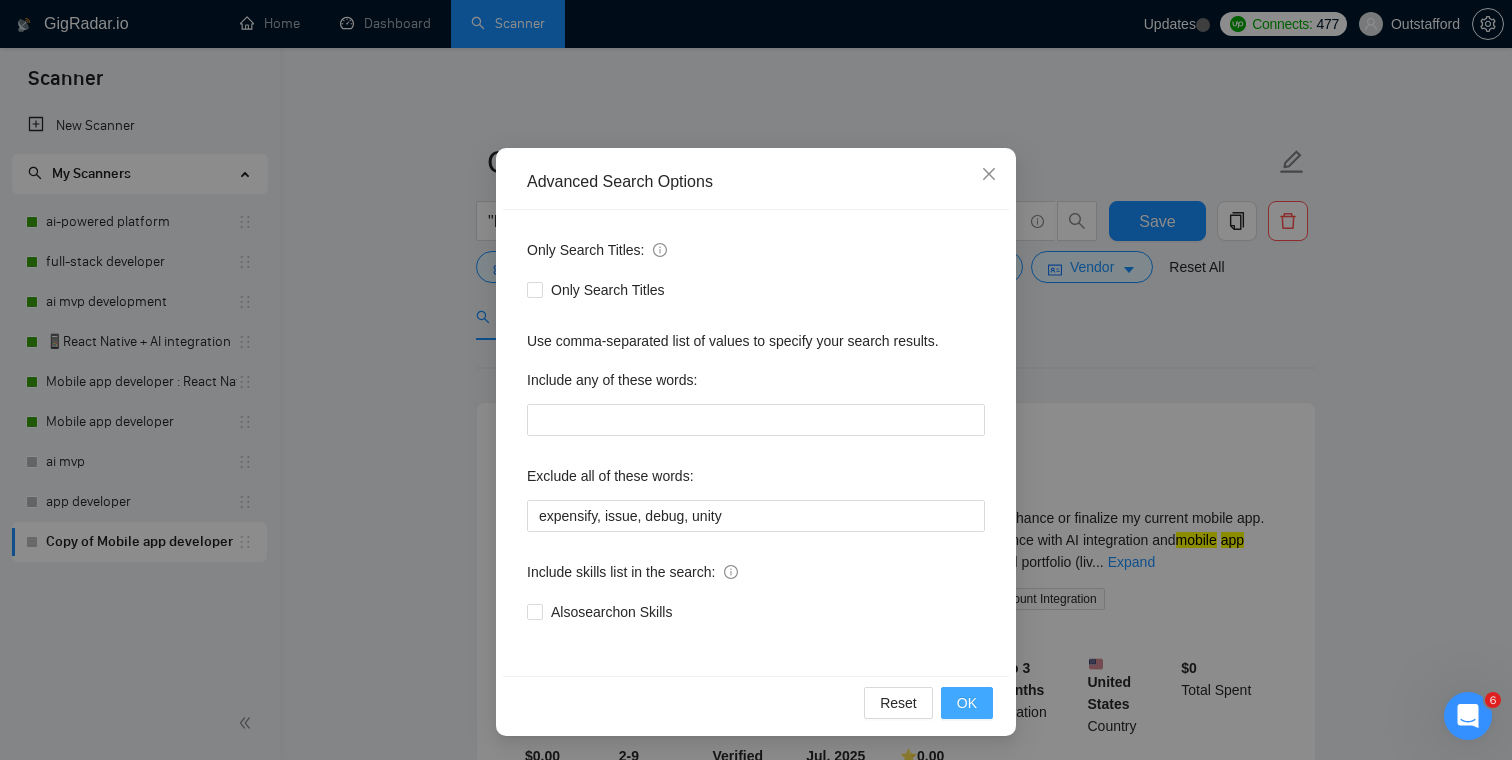 click on "OK" at bounding box center [967, 703] 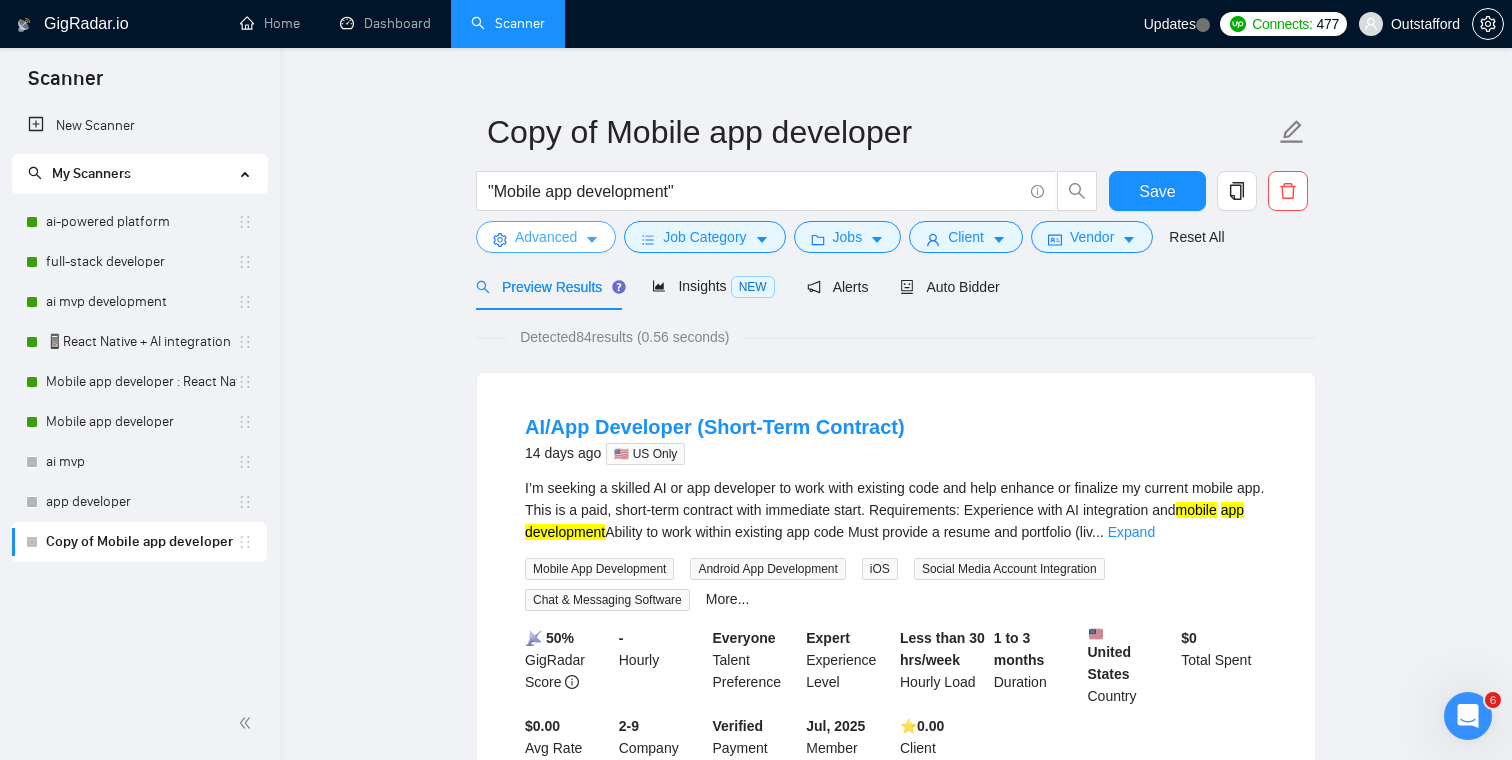 scroll, scrollTop: 0, scrollLeft: 0, axis: both 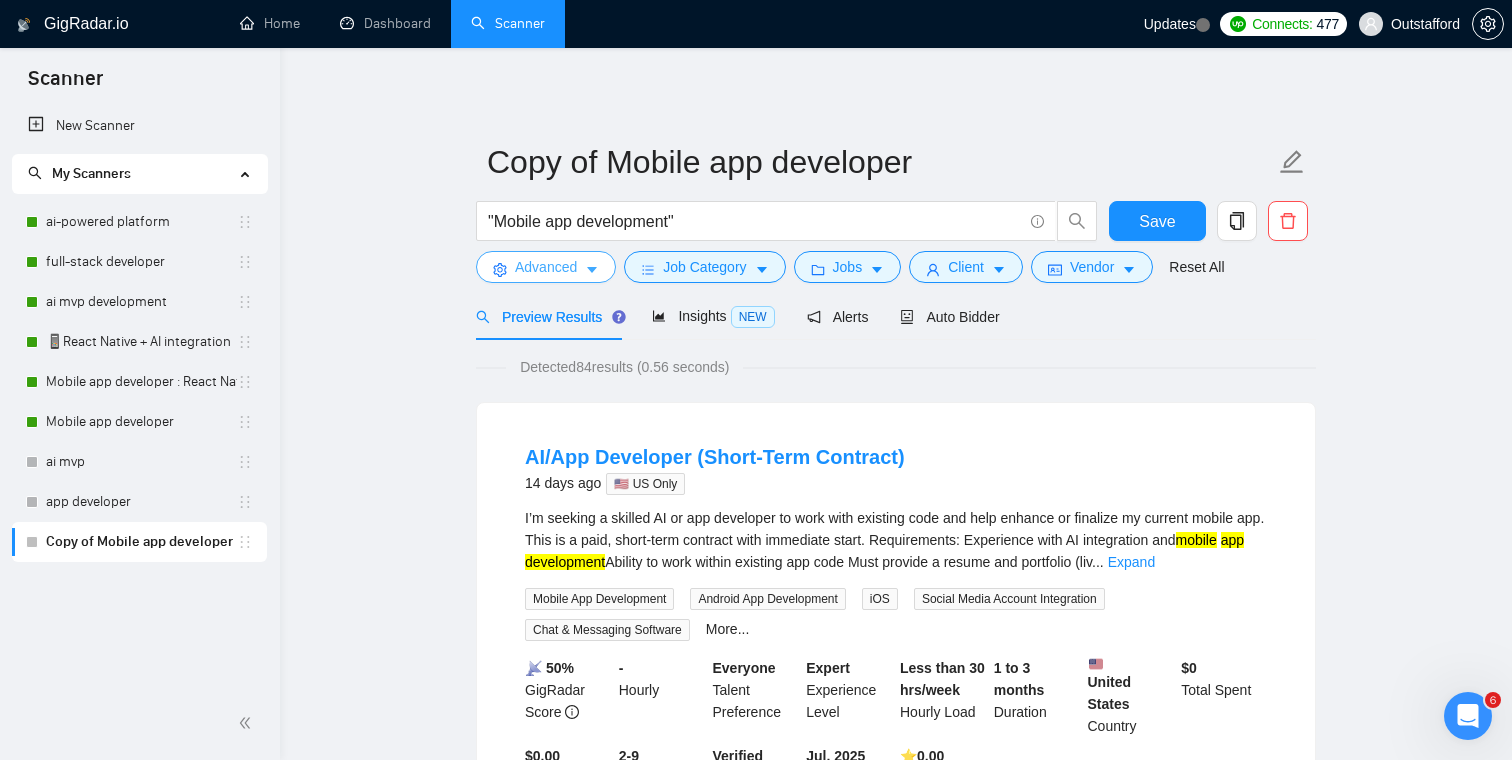 click on "Advanced" at bounding box center (546, 267) 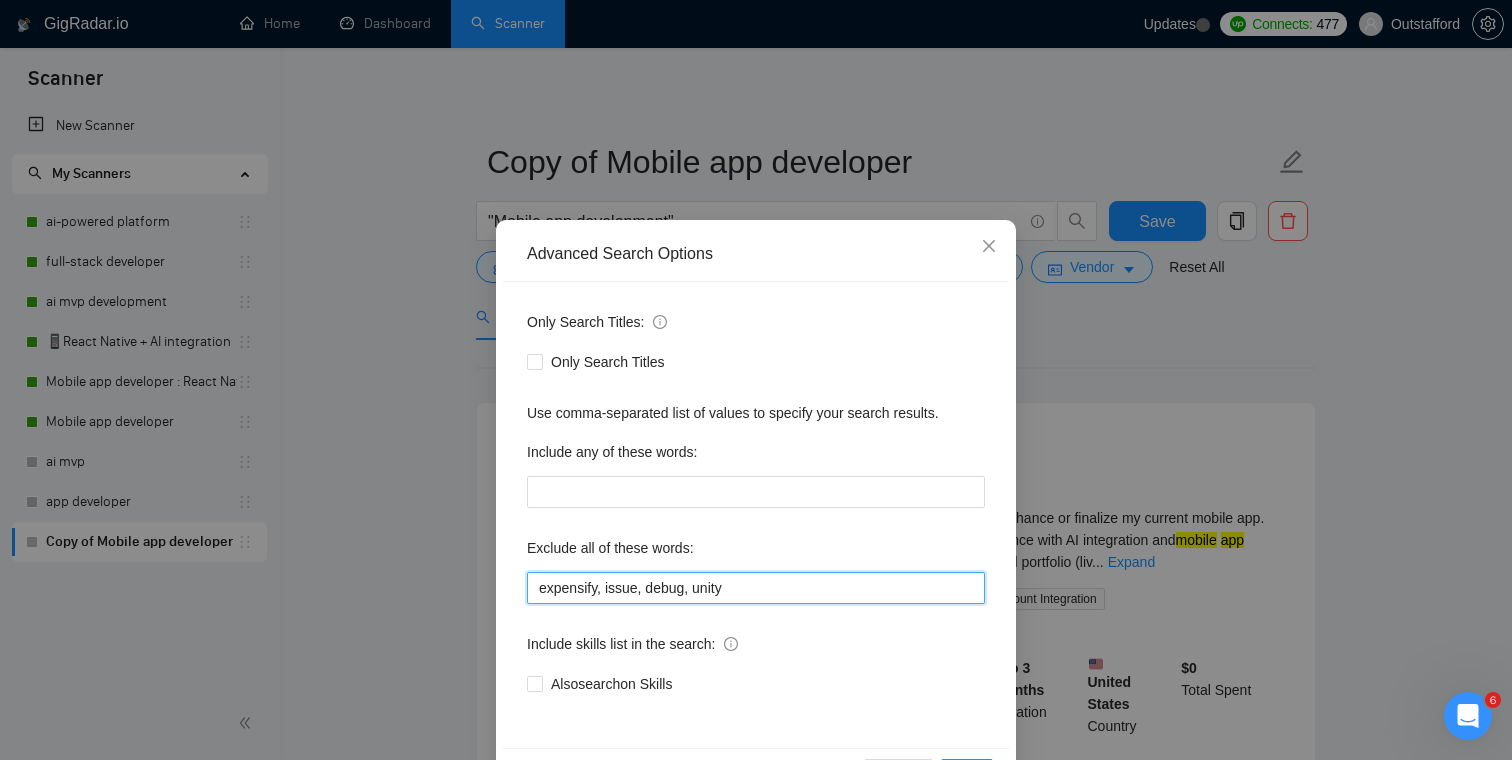 drag, startPoint x: 772, startPoint y: 585, endPoint x: 474, endPoint y: 584, distance: 298.00168 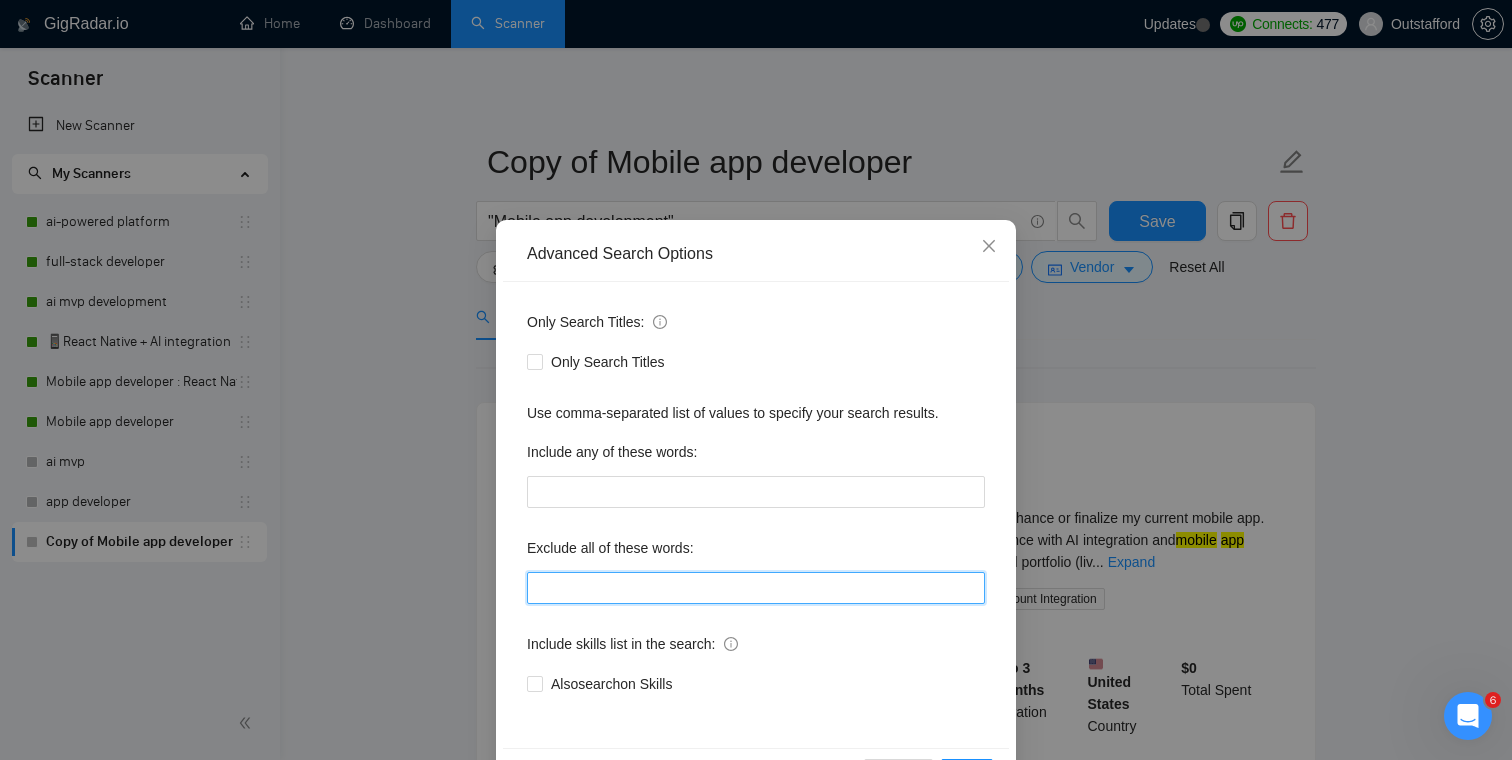 type 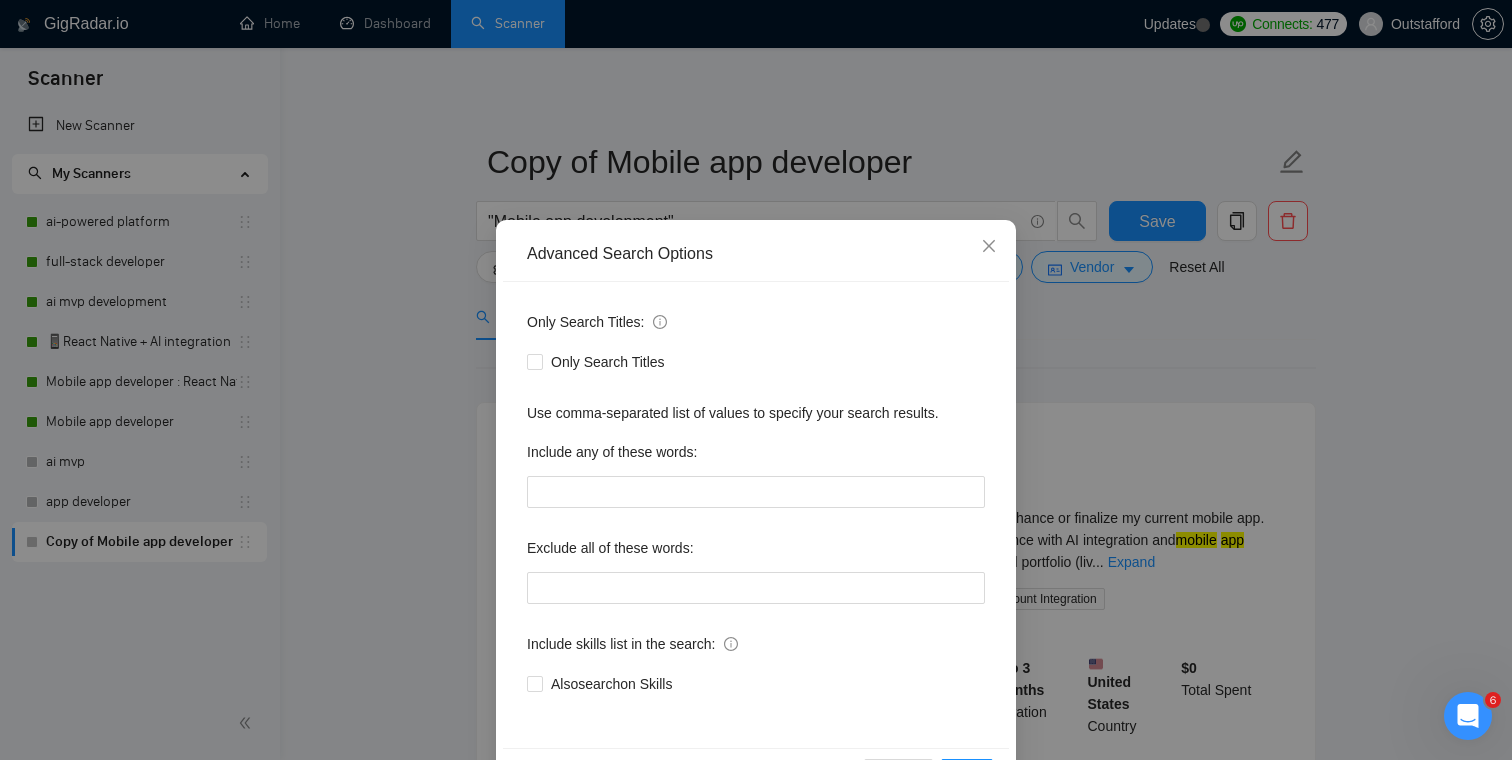 click on "Exclude all of these words:" at bounding box center (756, 552) 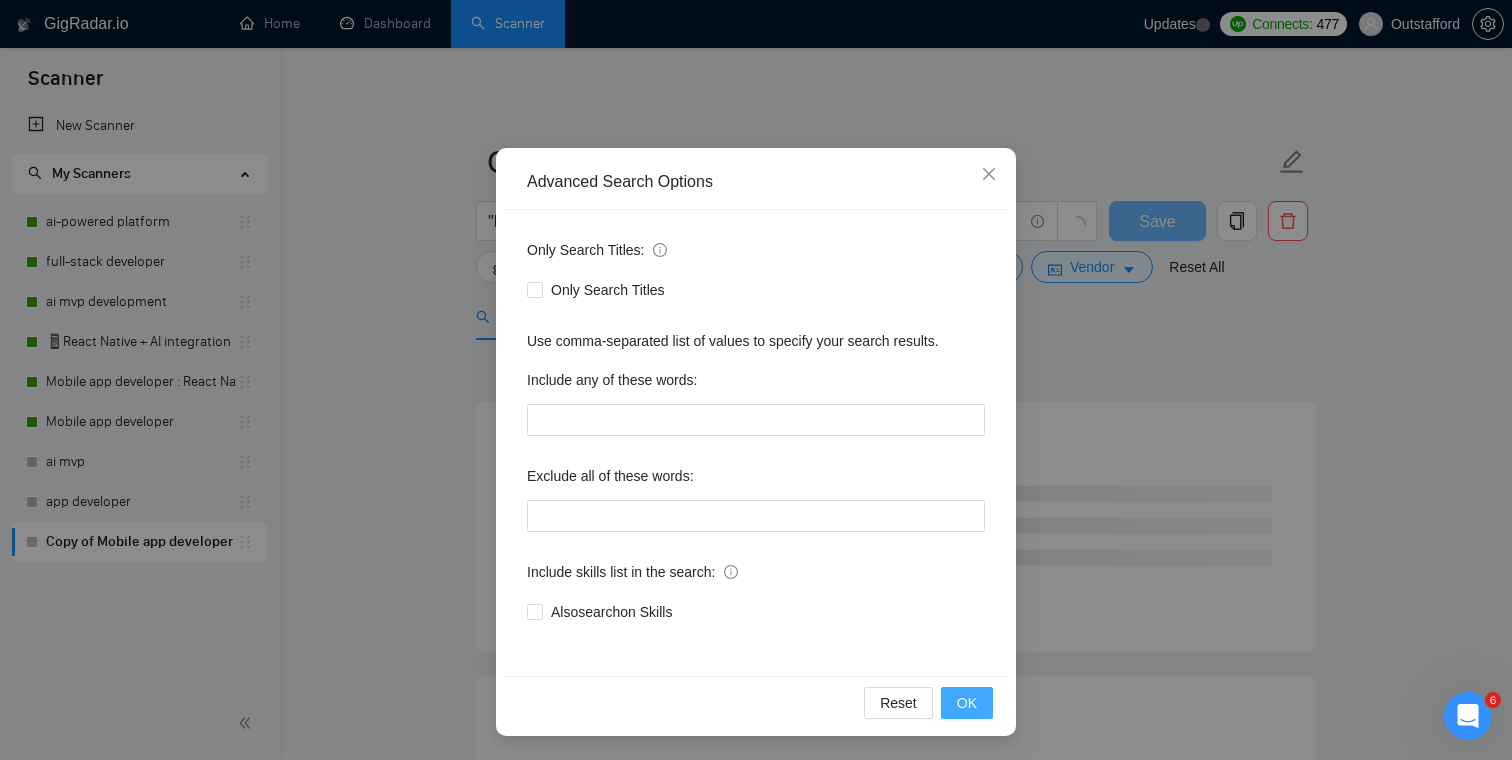 click on "OK" at bounding box center [967, 703] 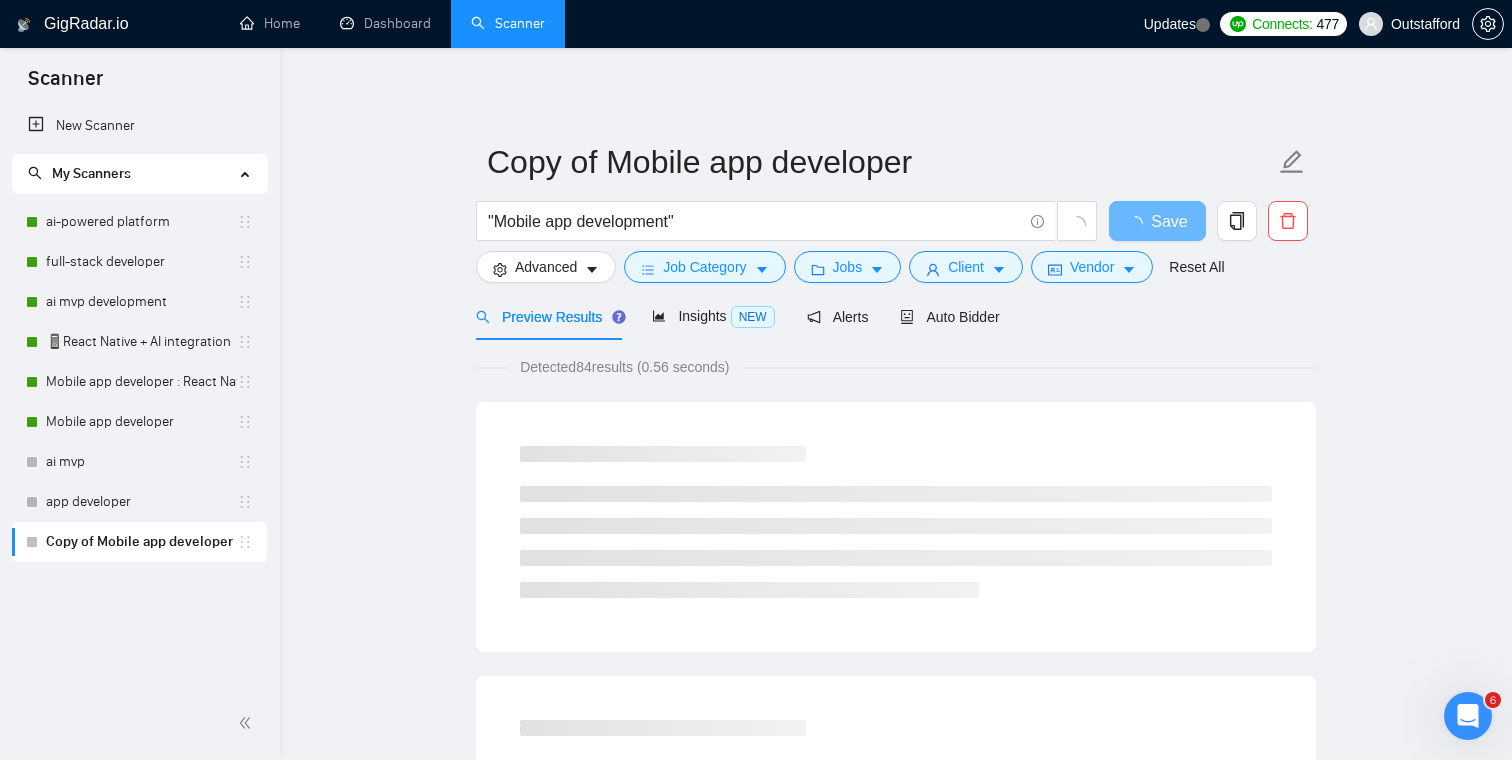 scroll, scrollTop: 0, scrollLeft: 0, axis: both 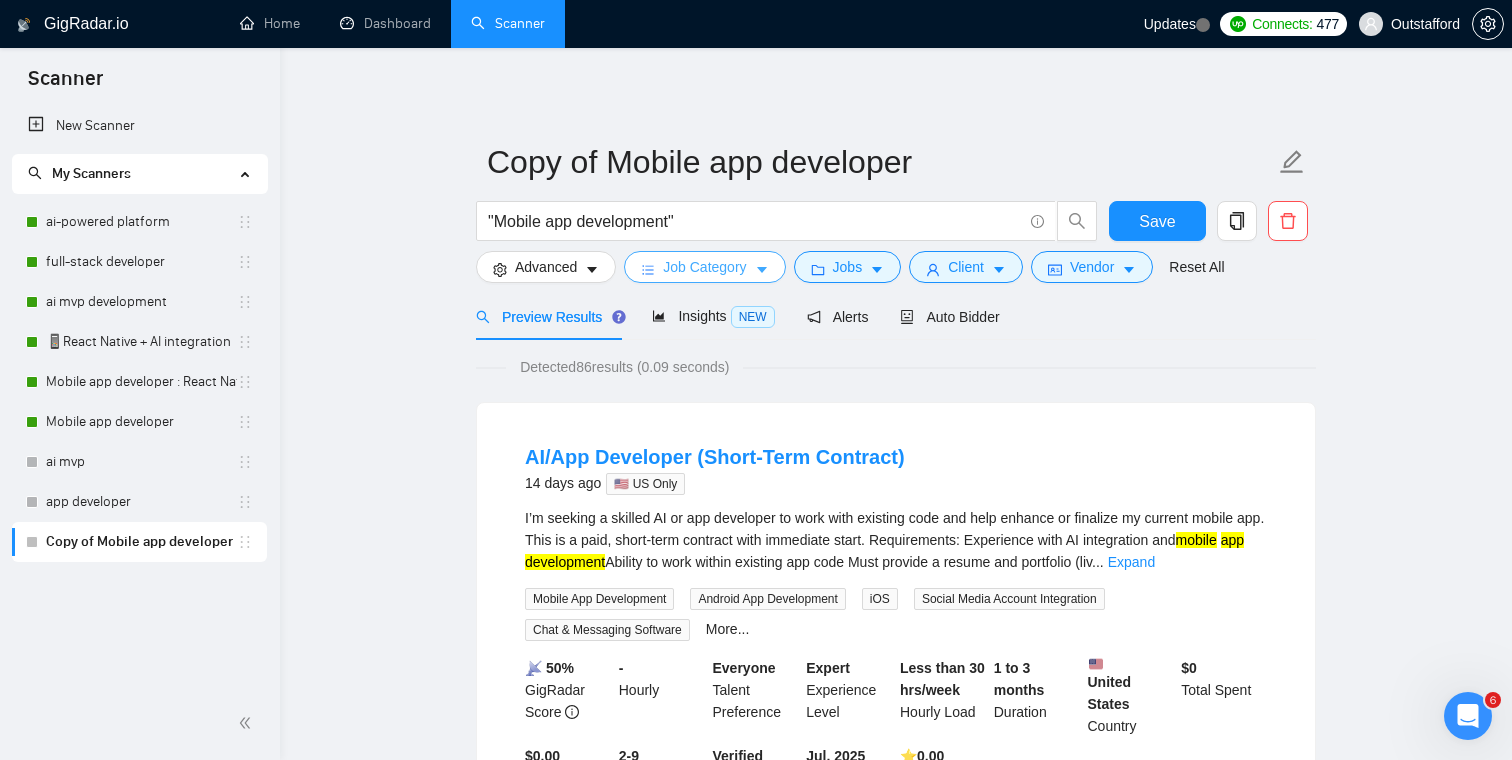 click on "Job Category" at bounding box center [704, 267] 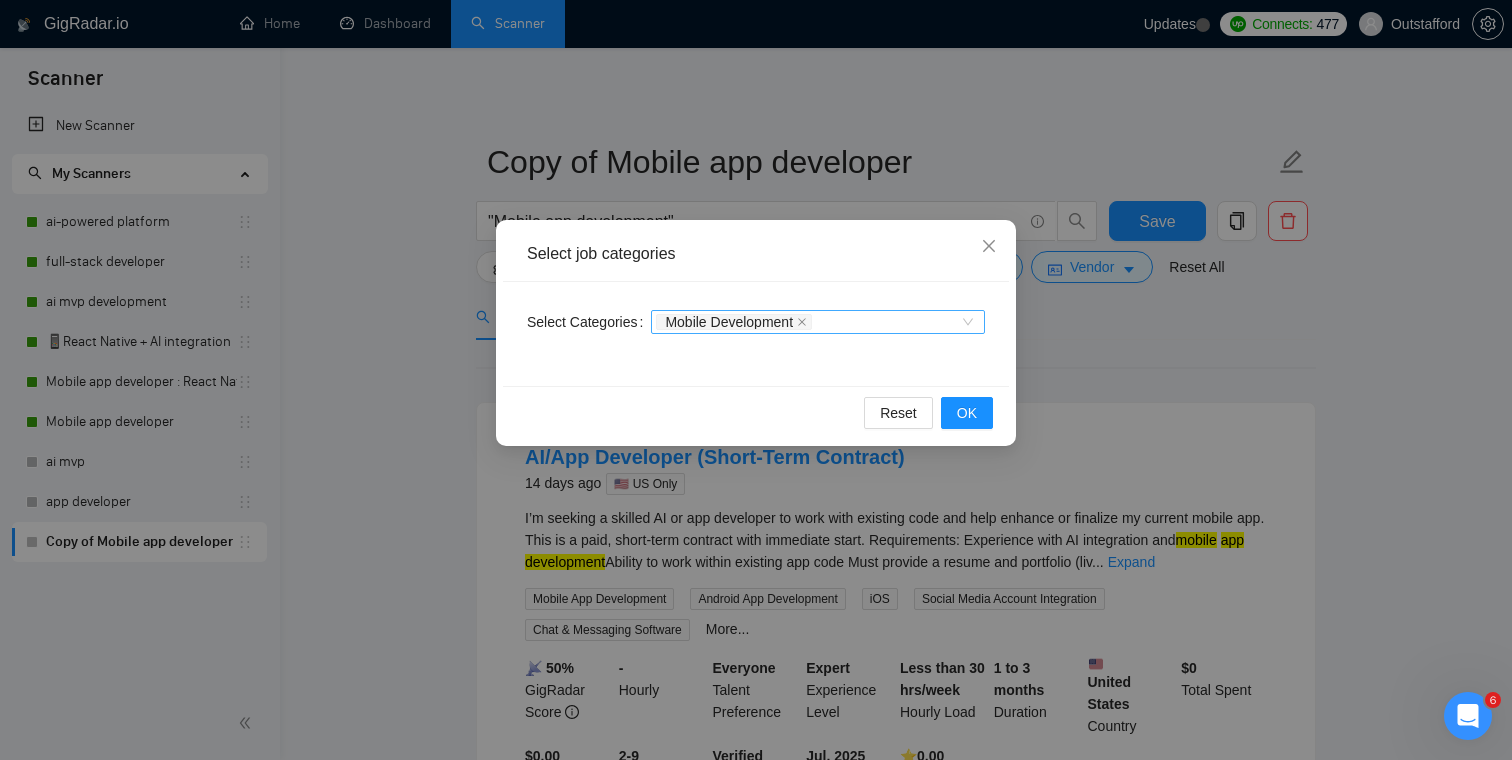 click on "Mobile Development" at bounding box center (808, 322) 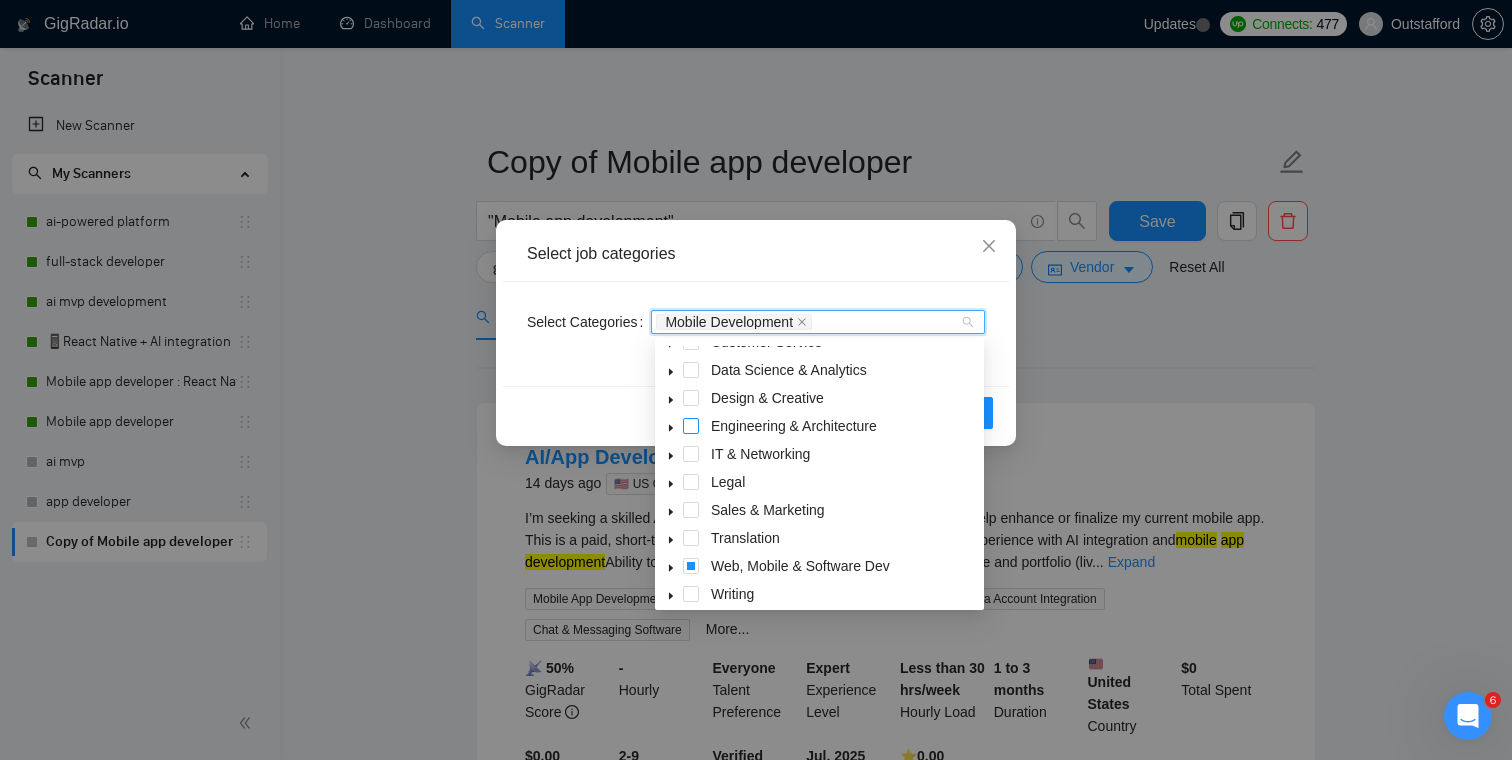 scroll, scrollTop: 80, scrollLeft: 0, axis: vertical 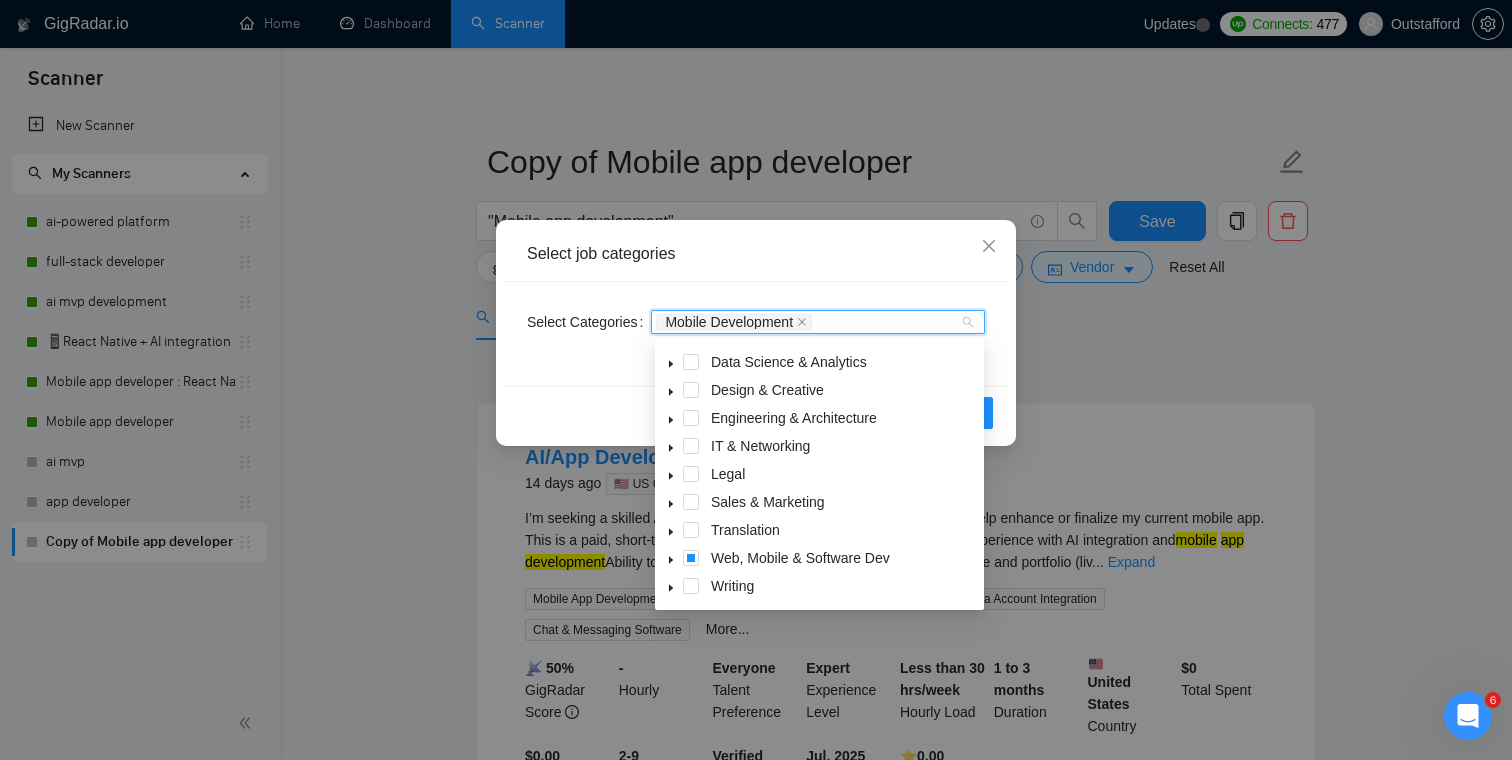 click 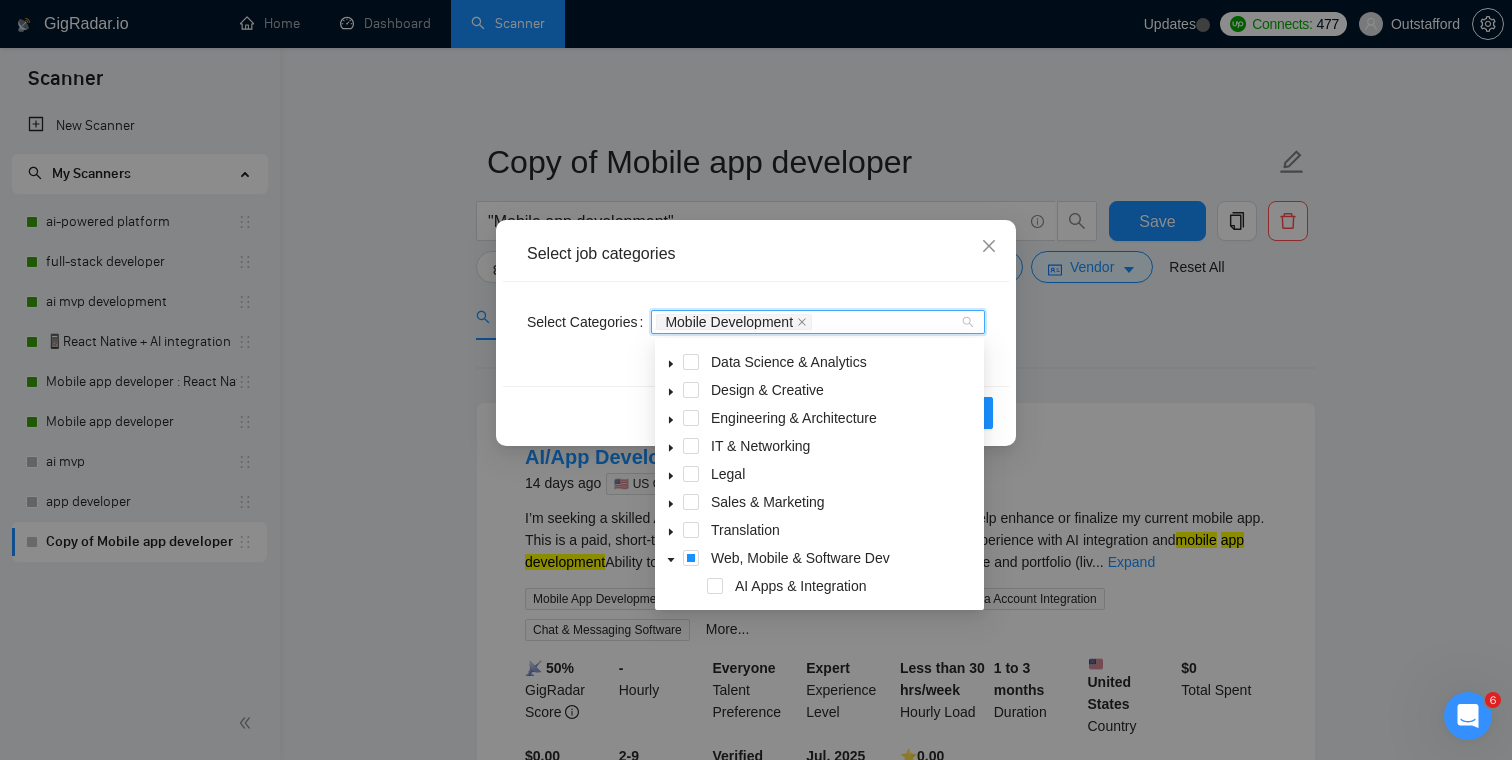 click 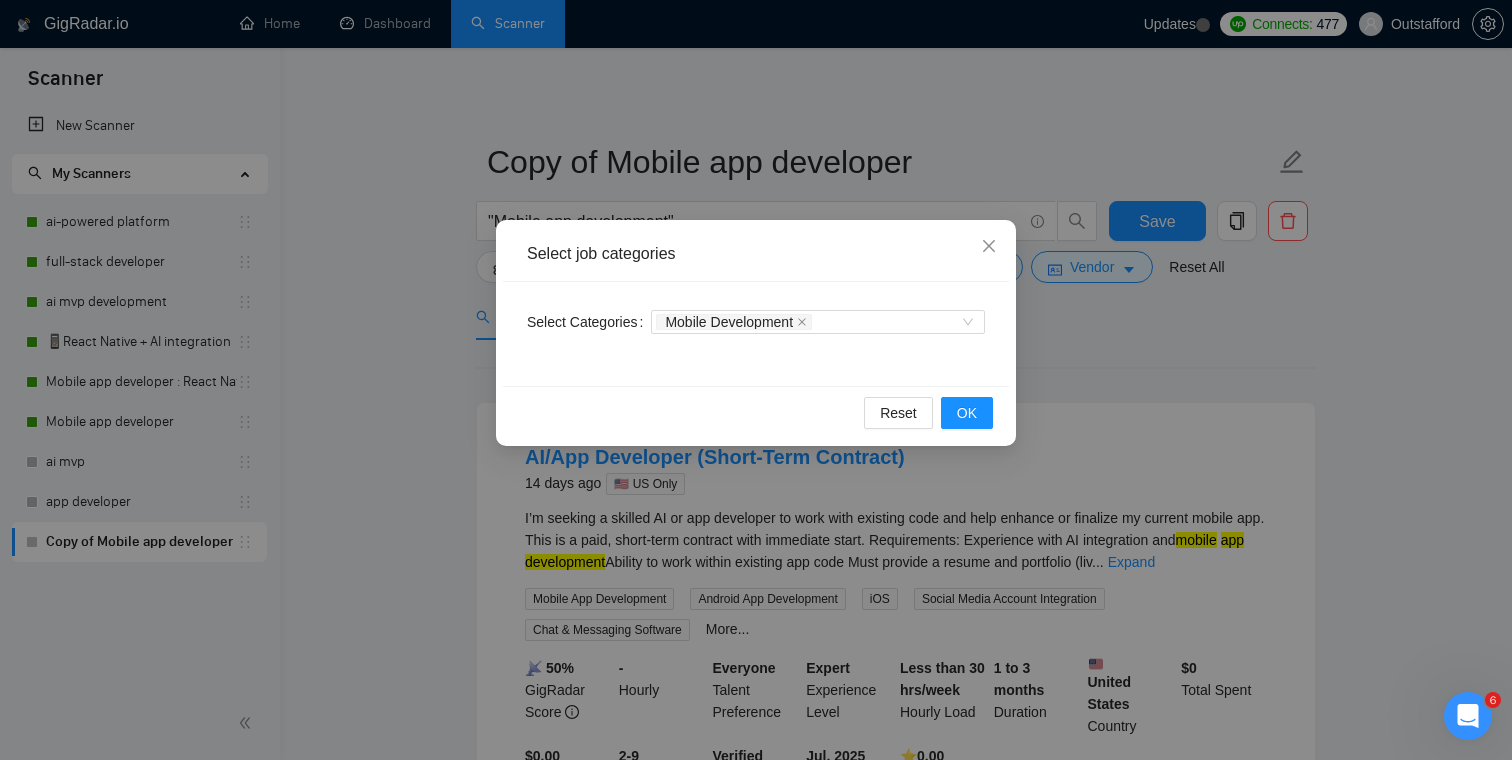 click on "Select Categories Mobile Development" at bounding box center [756, 334] 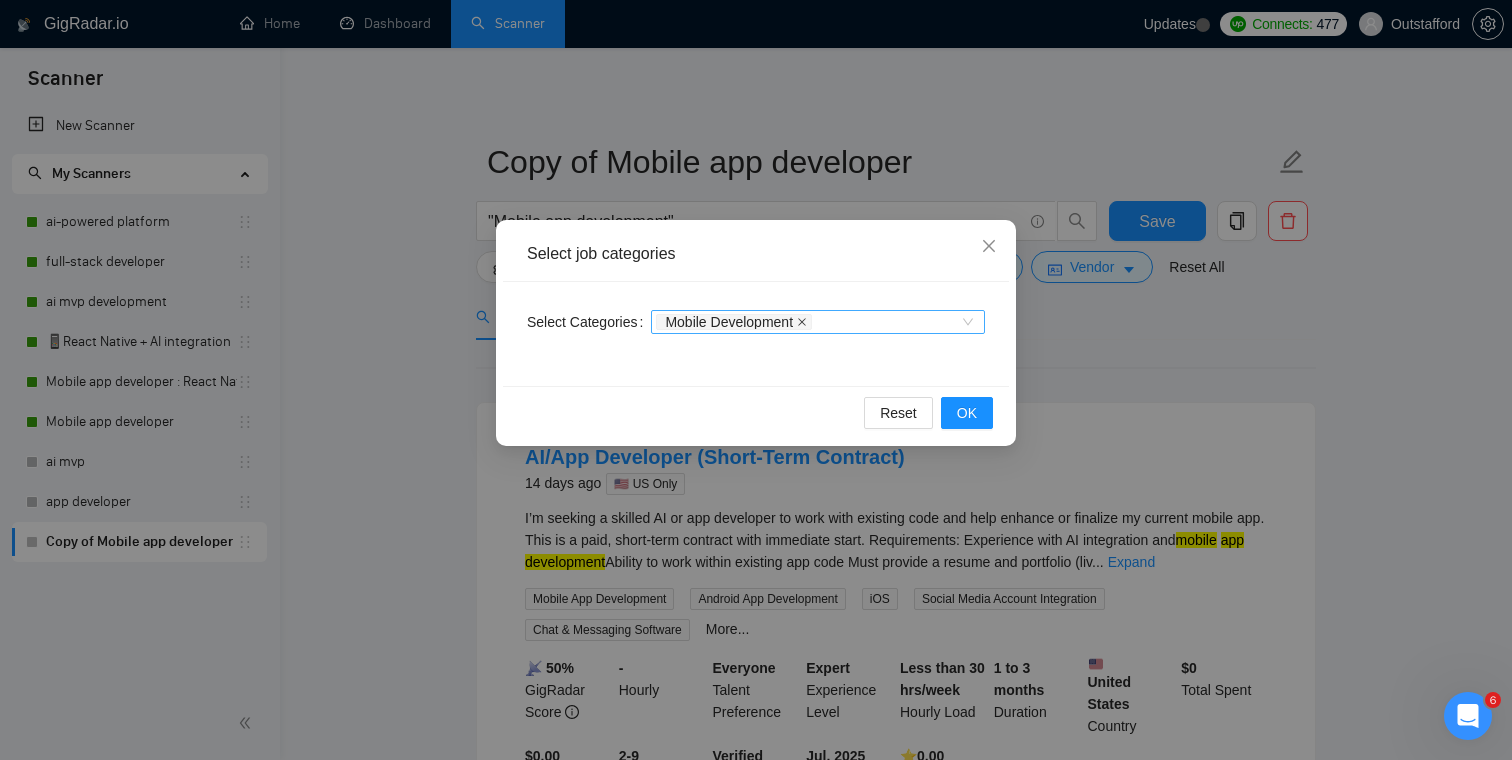 click 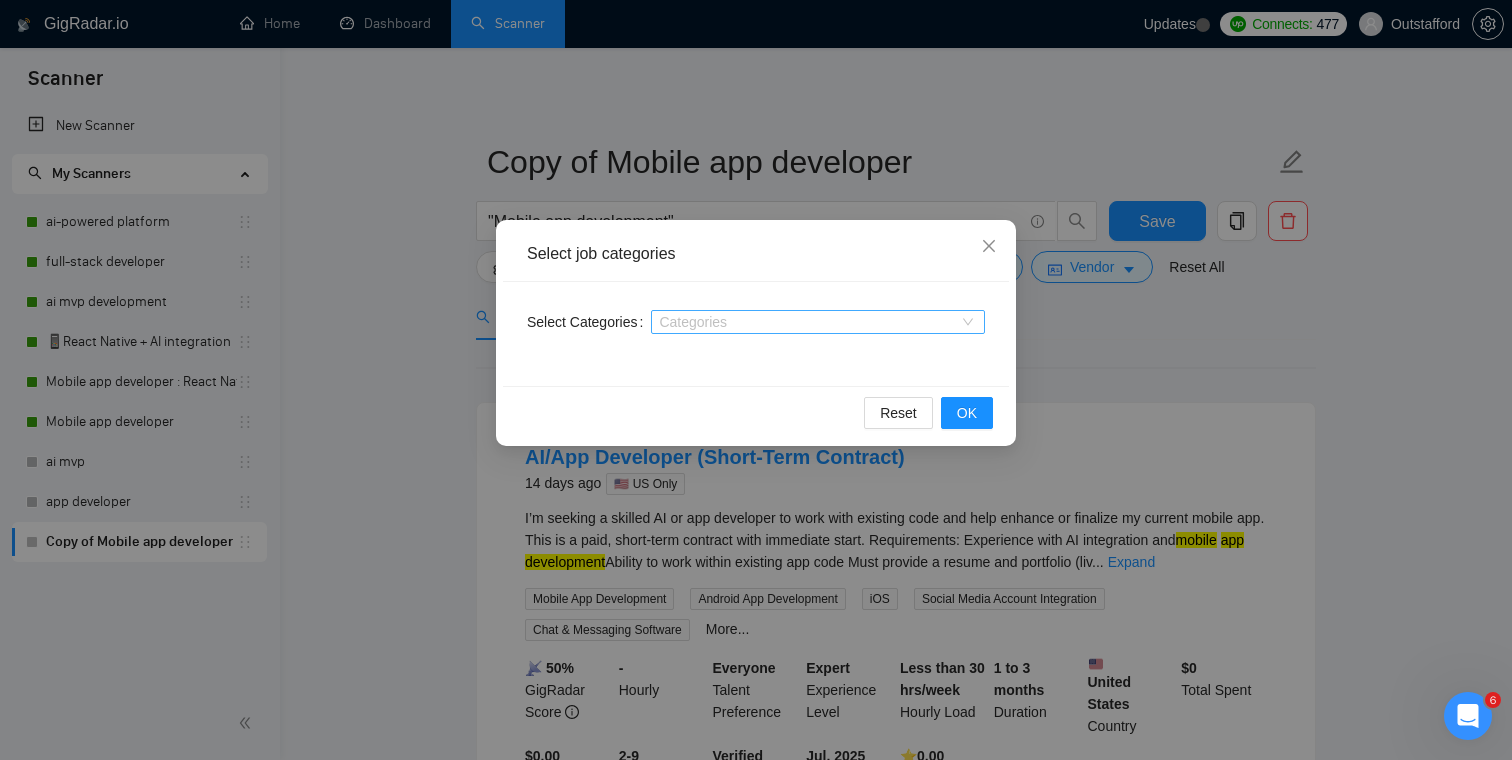 click at bounding box center [808, 322] 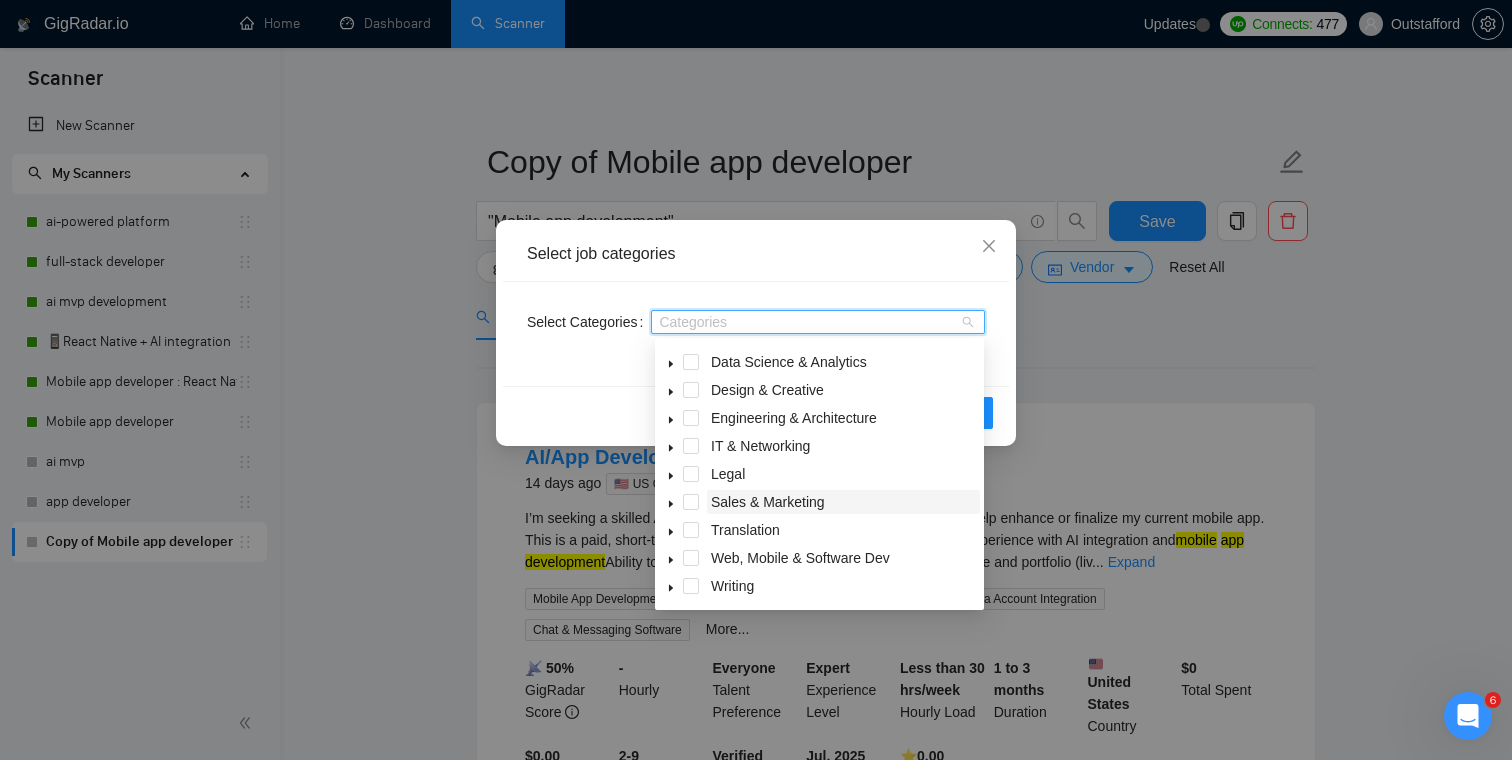 scroll, scrollTop: 69, scrollLeft: 0, axis: vertical 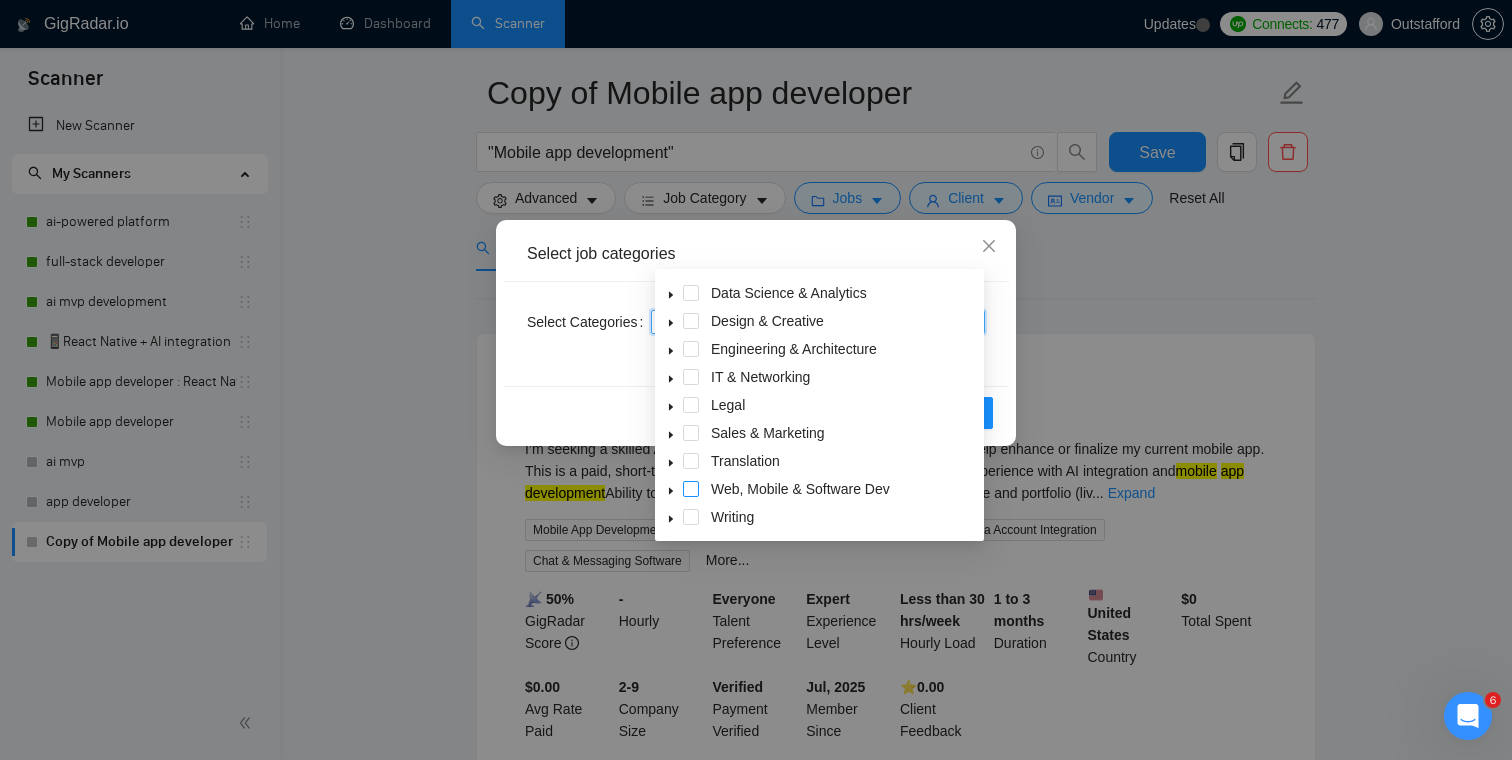 click at bounding box center [691, 489] 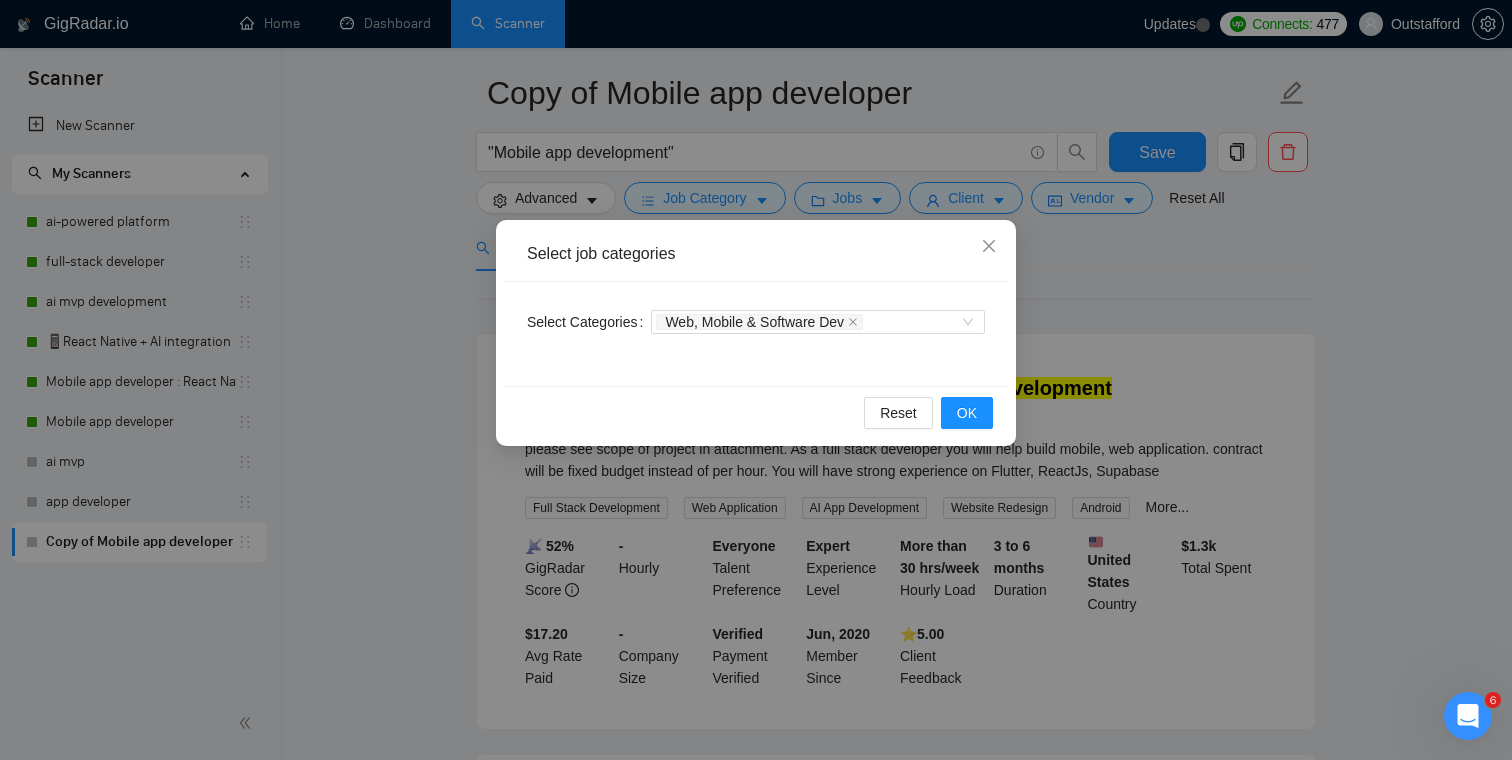click on "Select job categories" at bounding box center [756, 254] 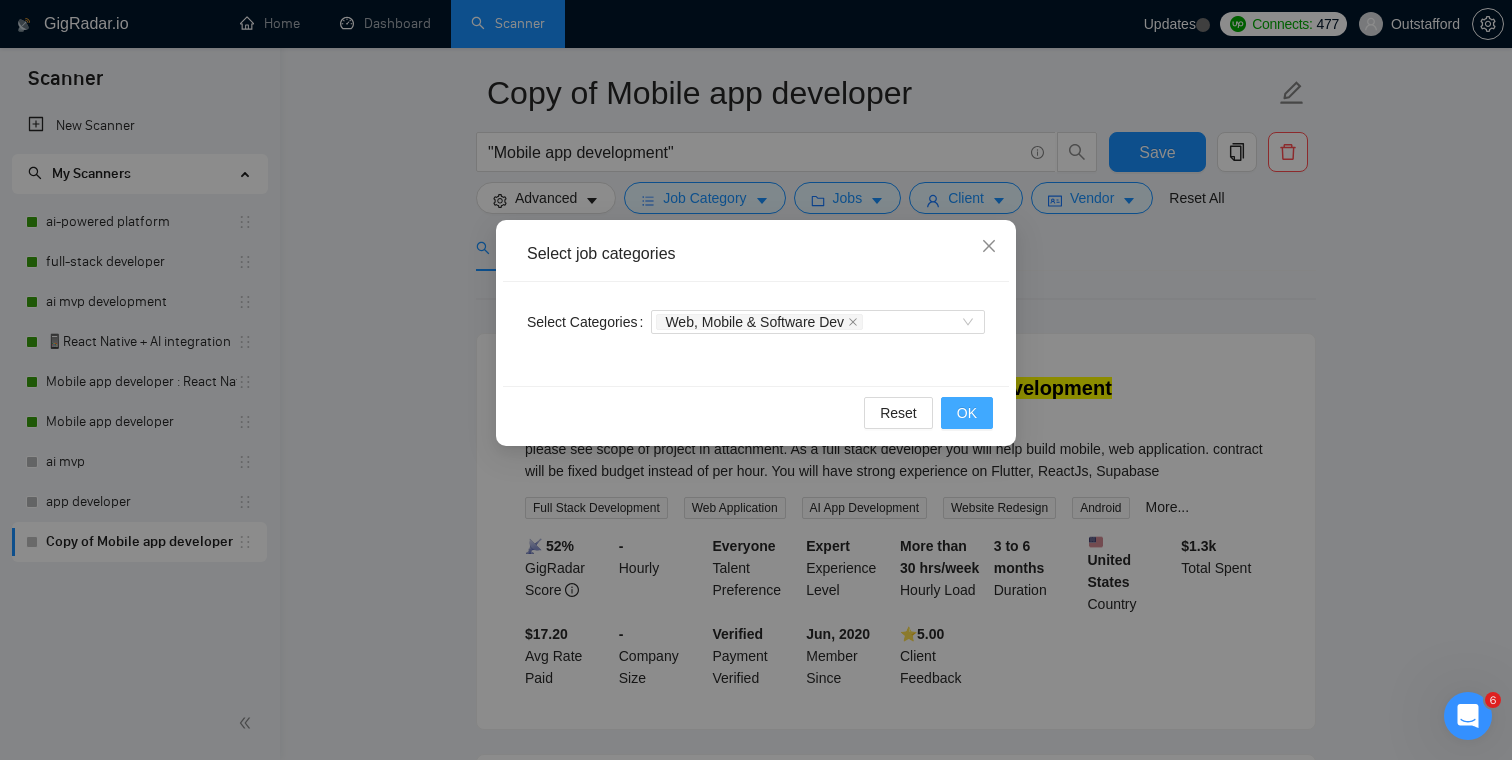click on "OK" at bounding box center (967, 413) 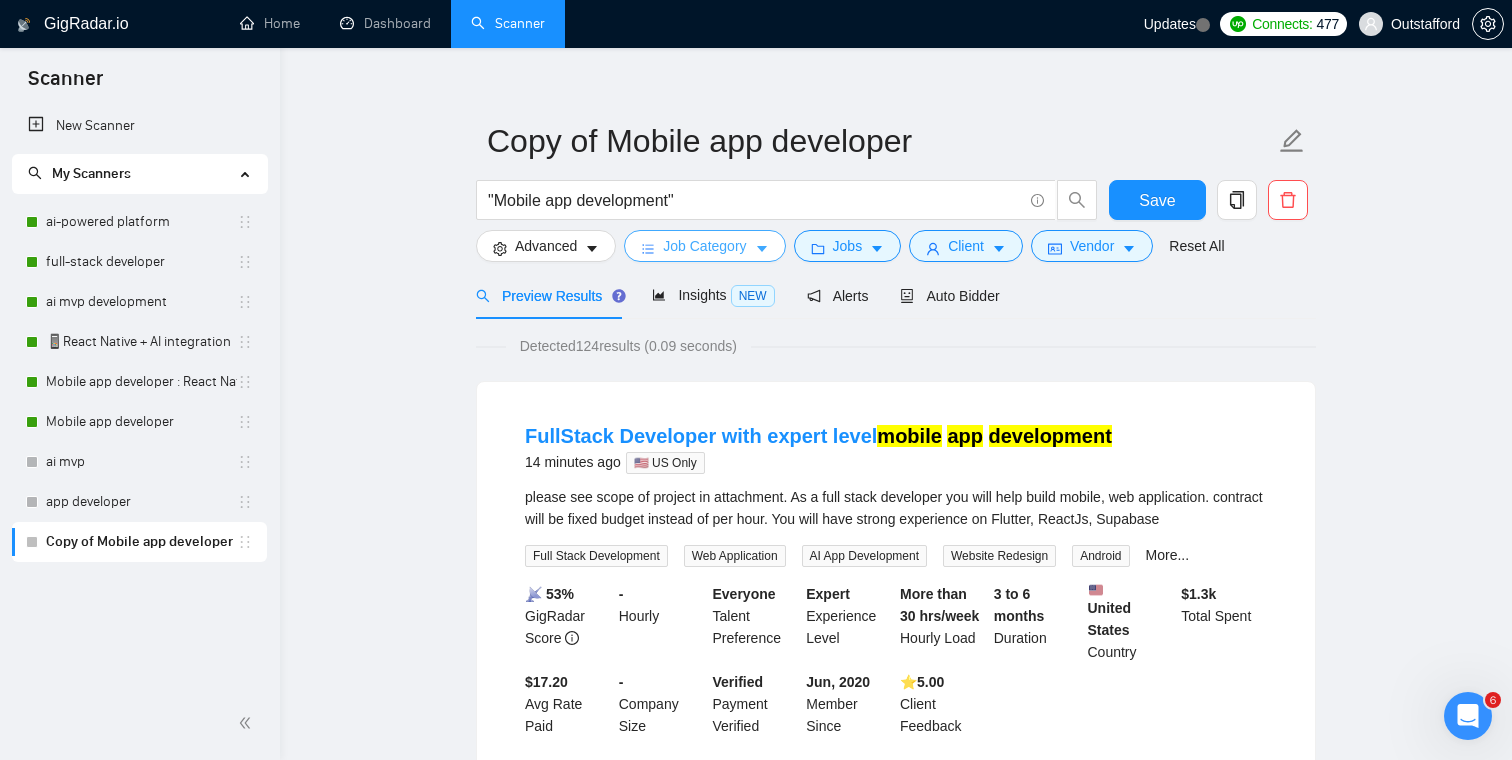 scroll, scrollTop: 0, scrollLeft: 0, axis: both 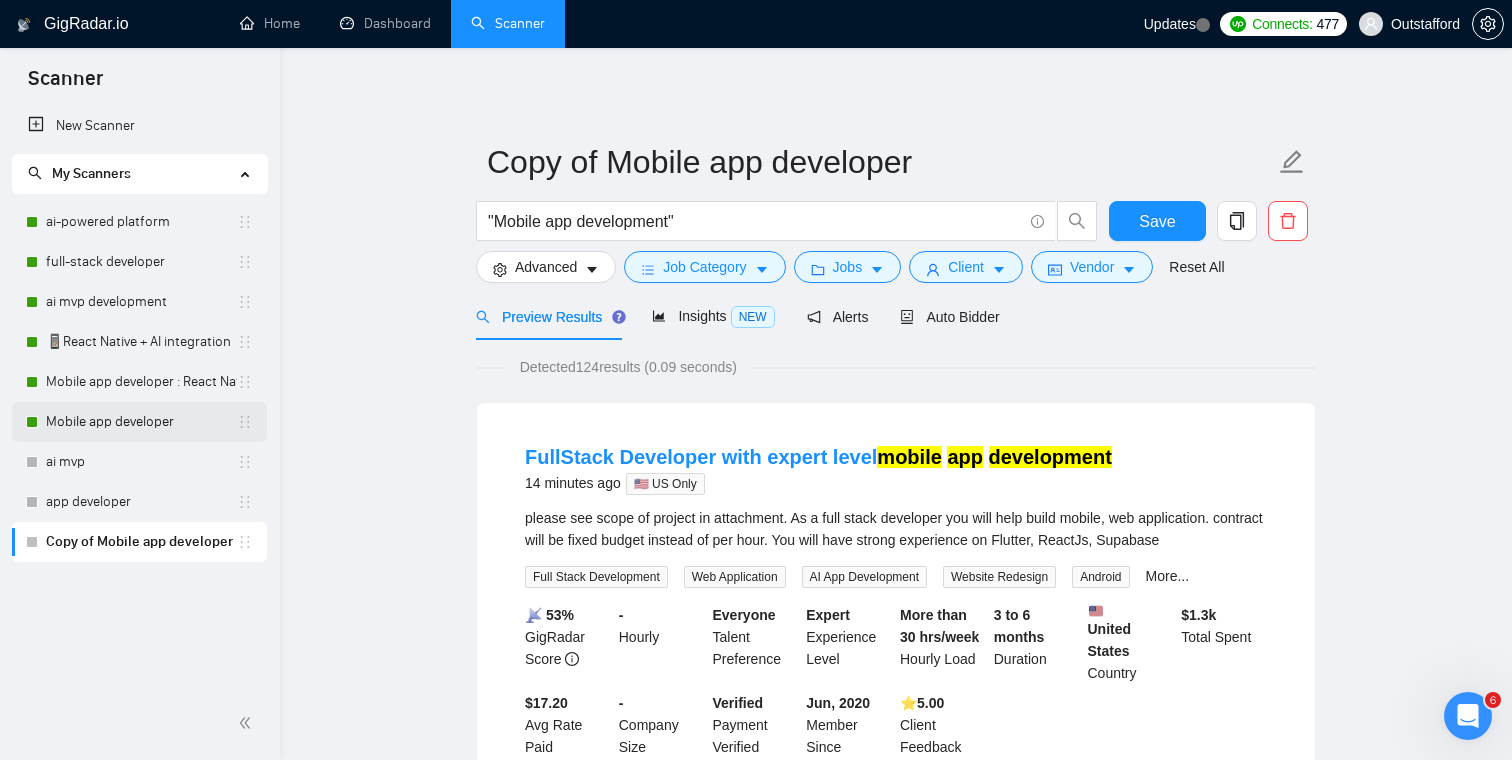 click on "Mobile app developer" at bounding box center (141, 422) 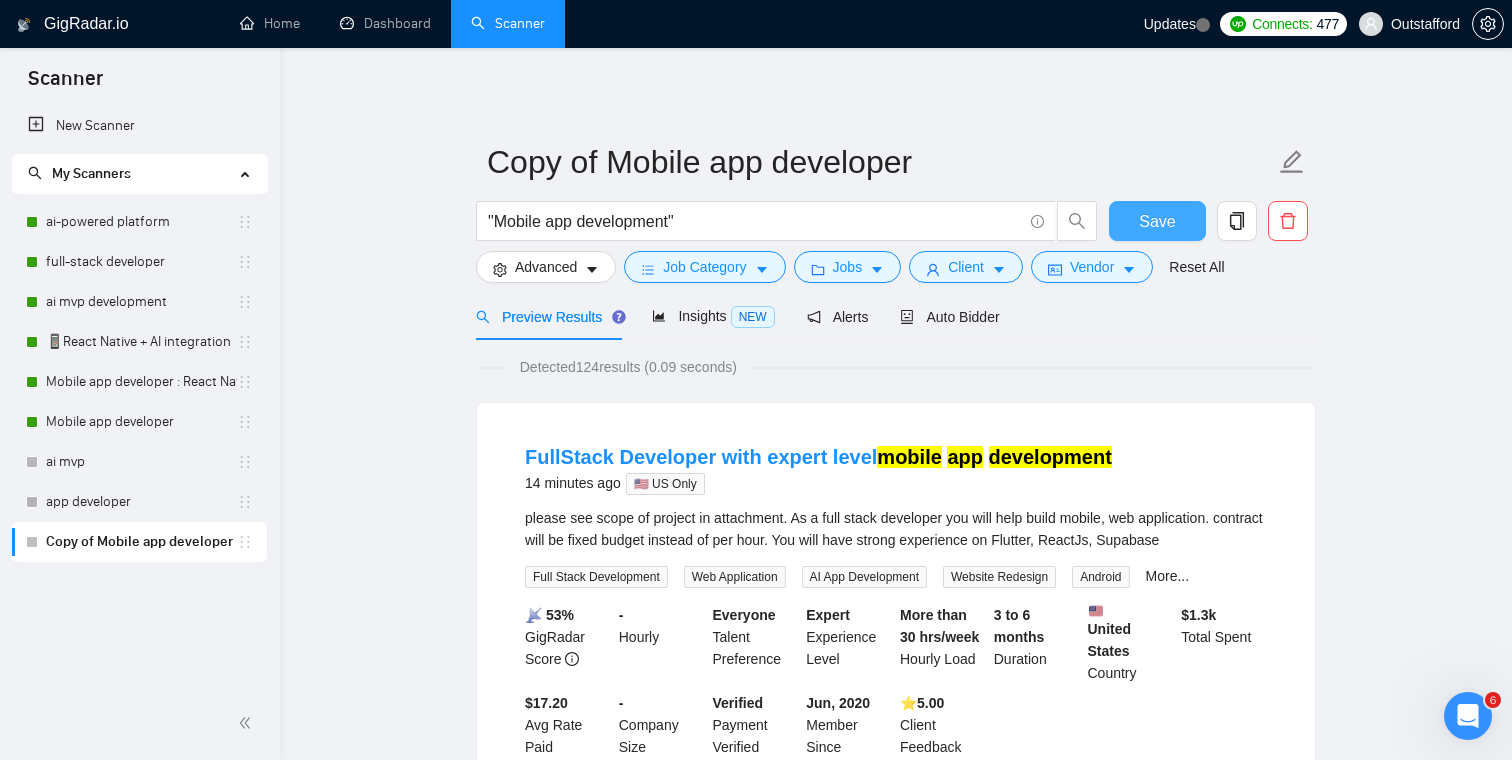 click on "Save" at bounding box center (1157, 221) 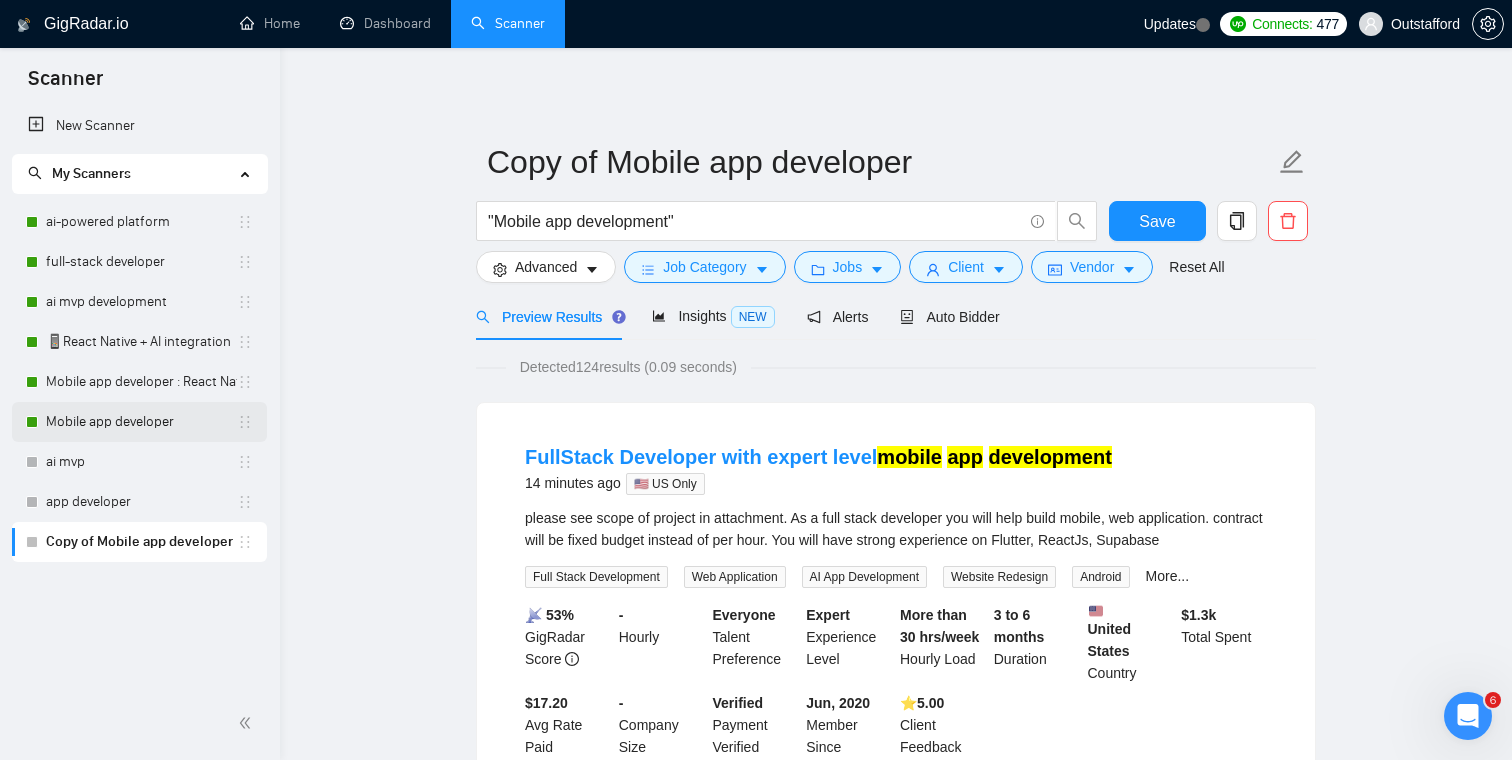 click on "Mobile app developer" at bounding box center (141, 422) 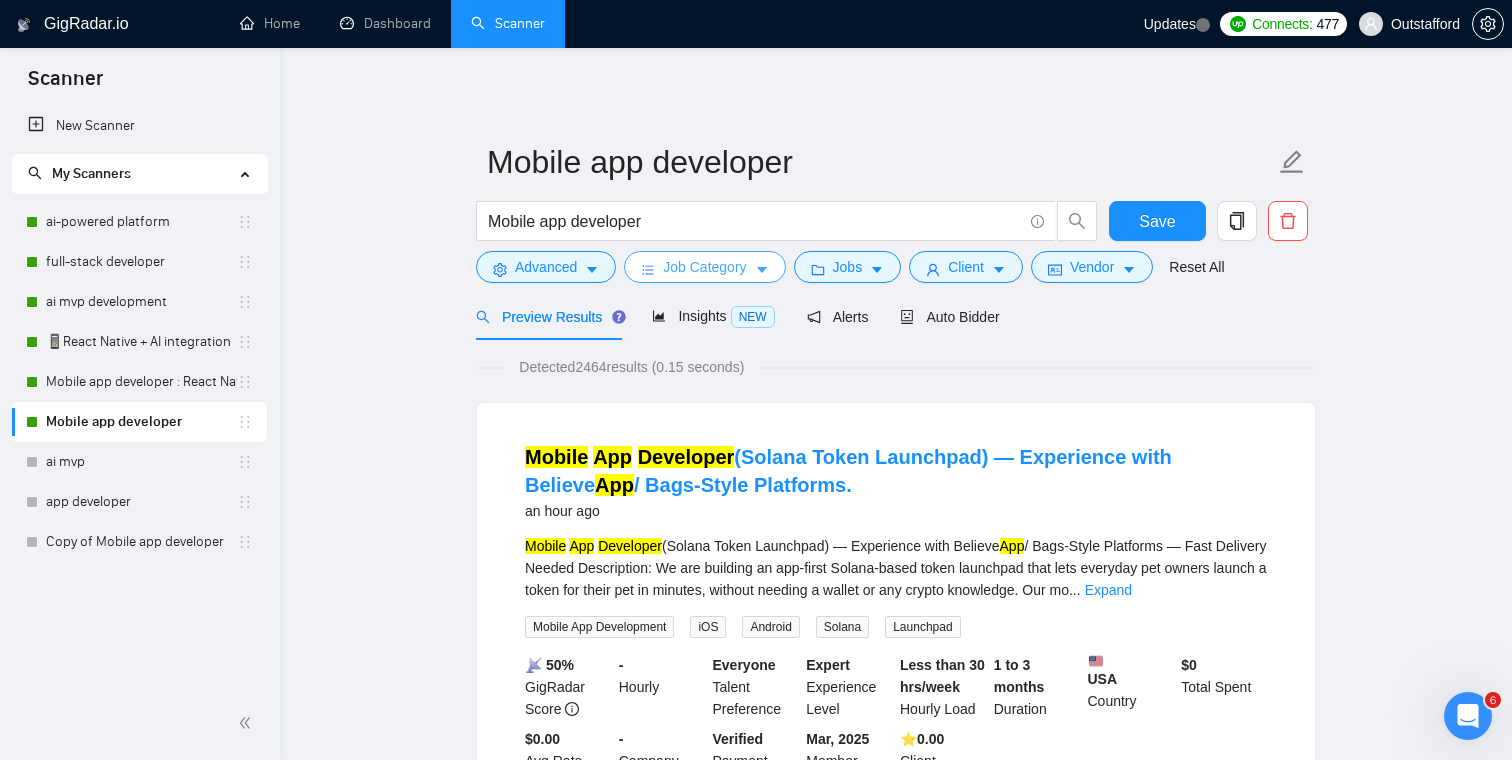click on "Job Category" at bounding box center [704, 267] 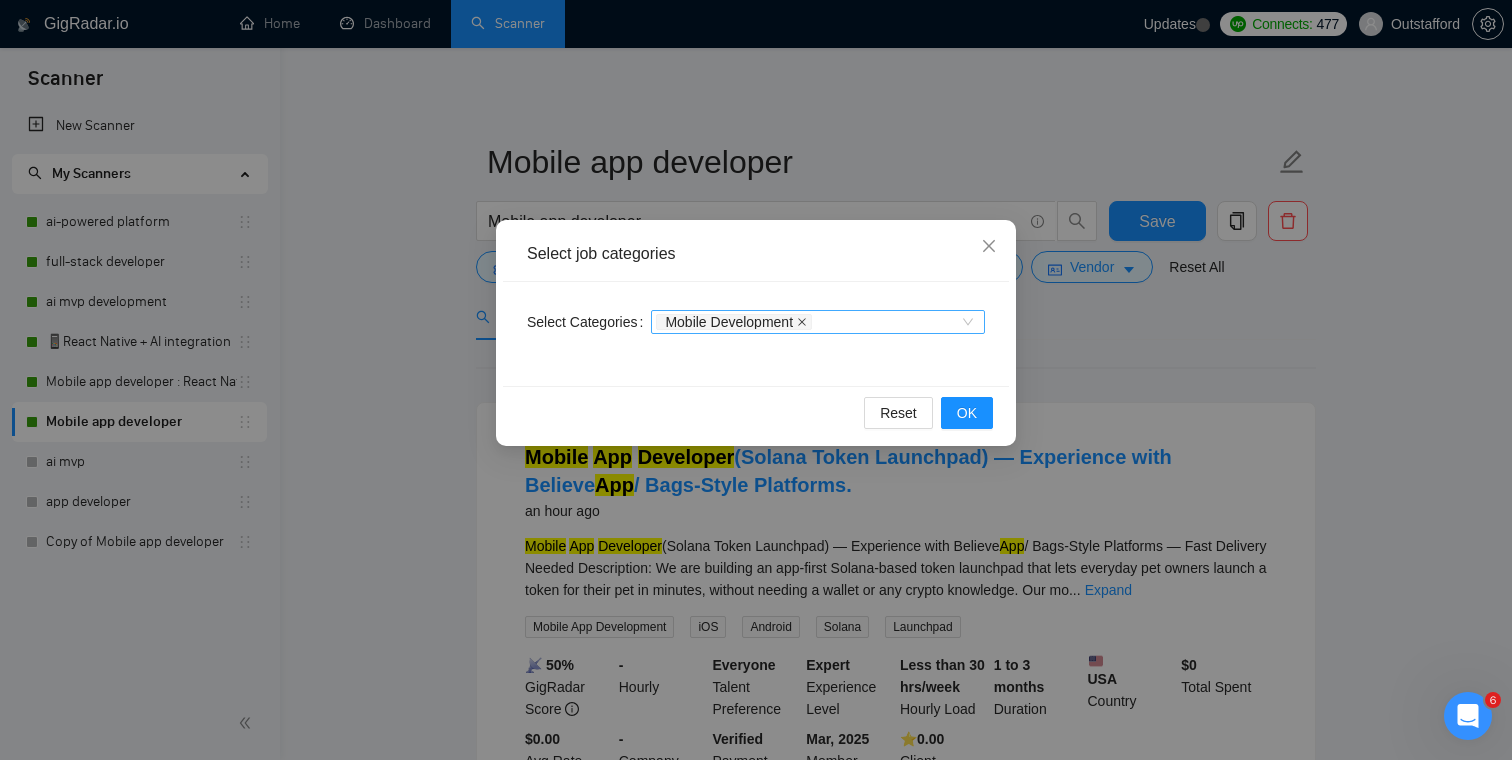 click 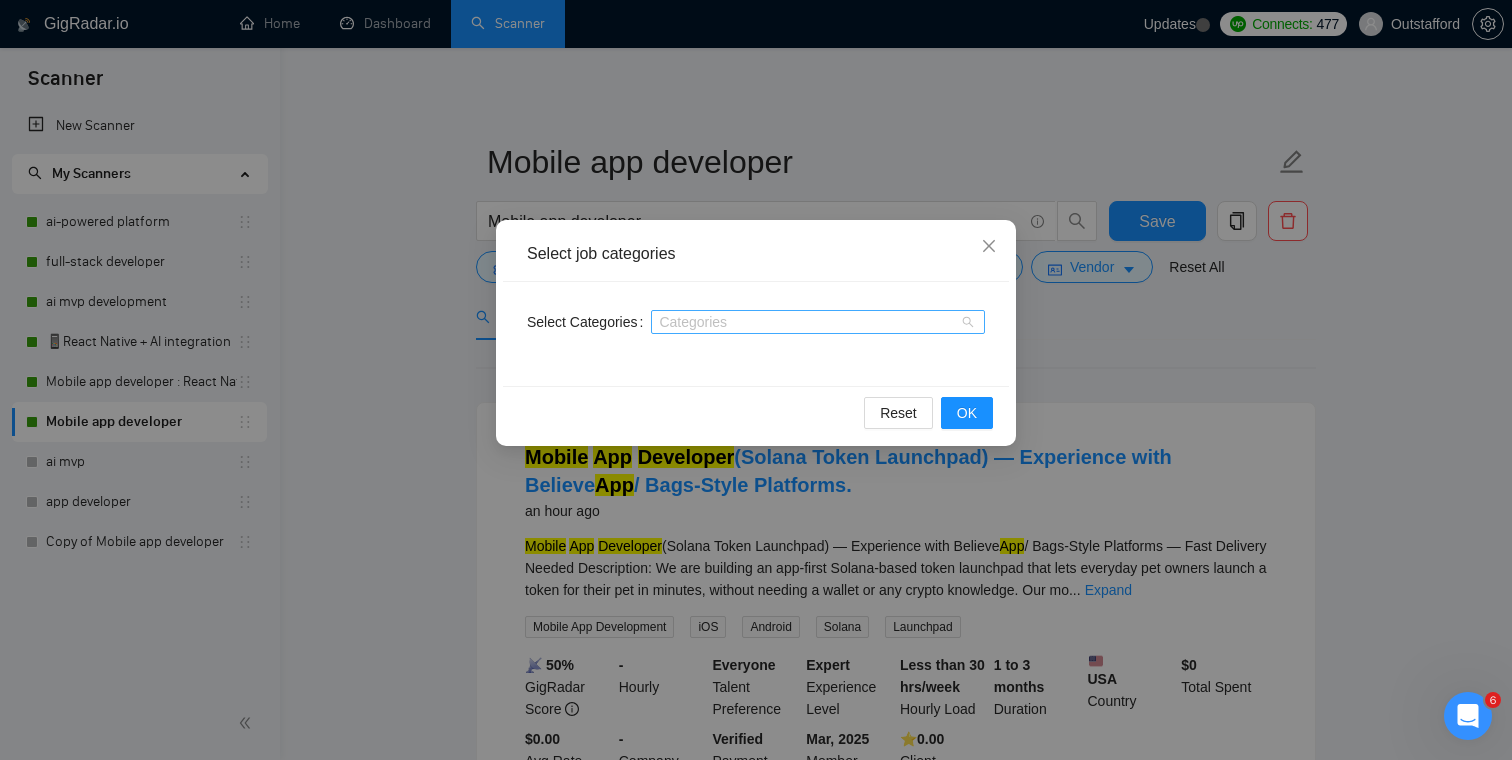 click on "Categories" at bounding box center [818, 322] 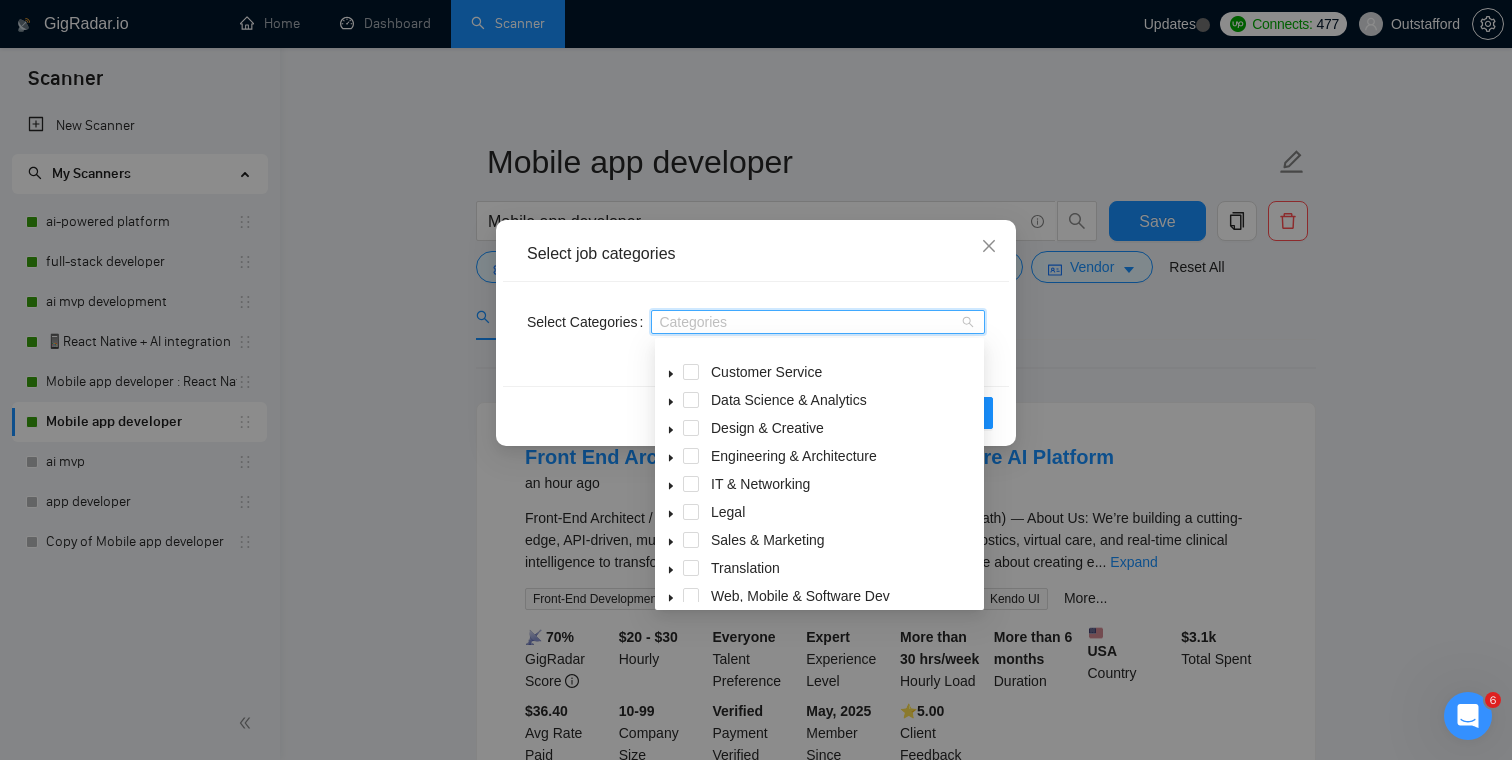scroll, scrollTop: 80, scrollLeft: 0, axis: vertical 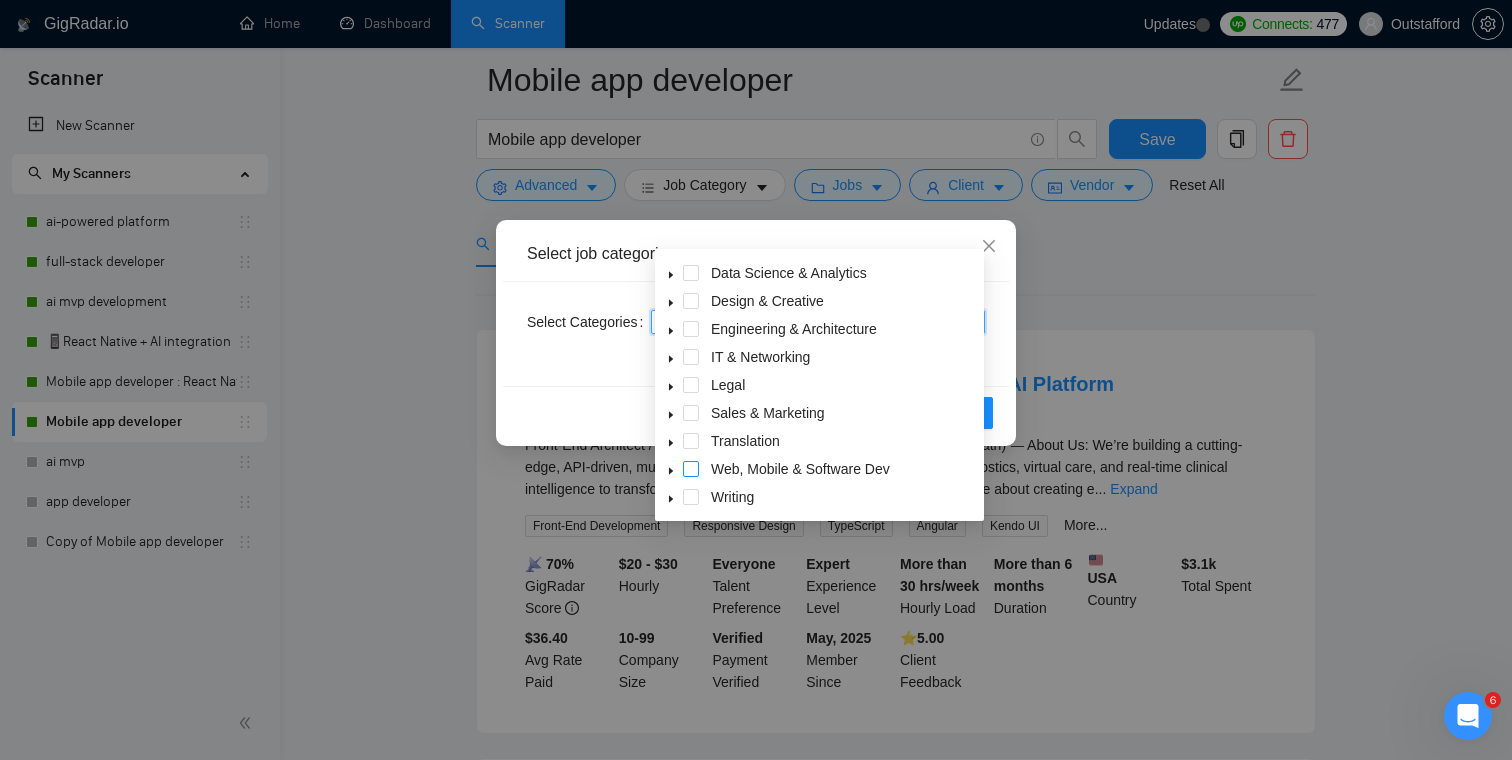 click at bounding box center (691, 469) 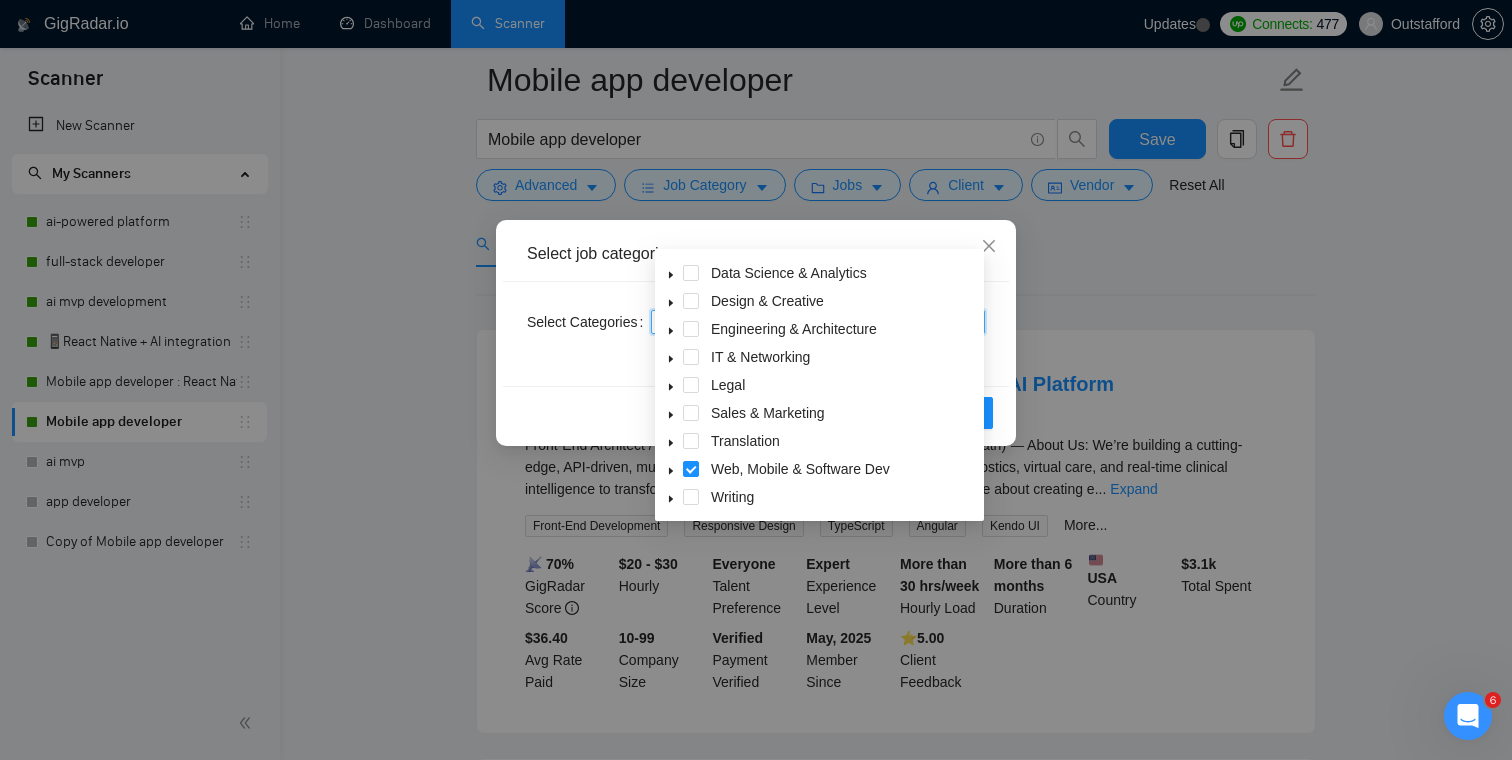 click on "Reset OK" at bounding box center (756, 412) 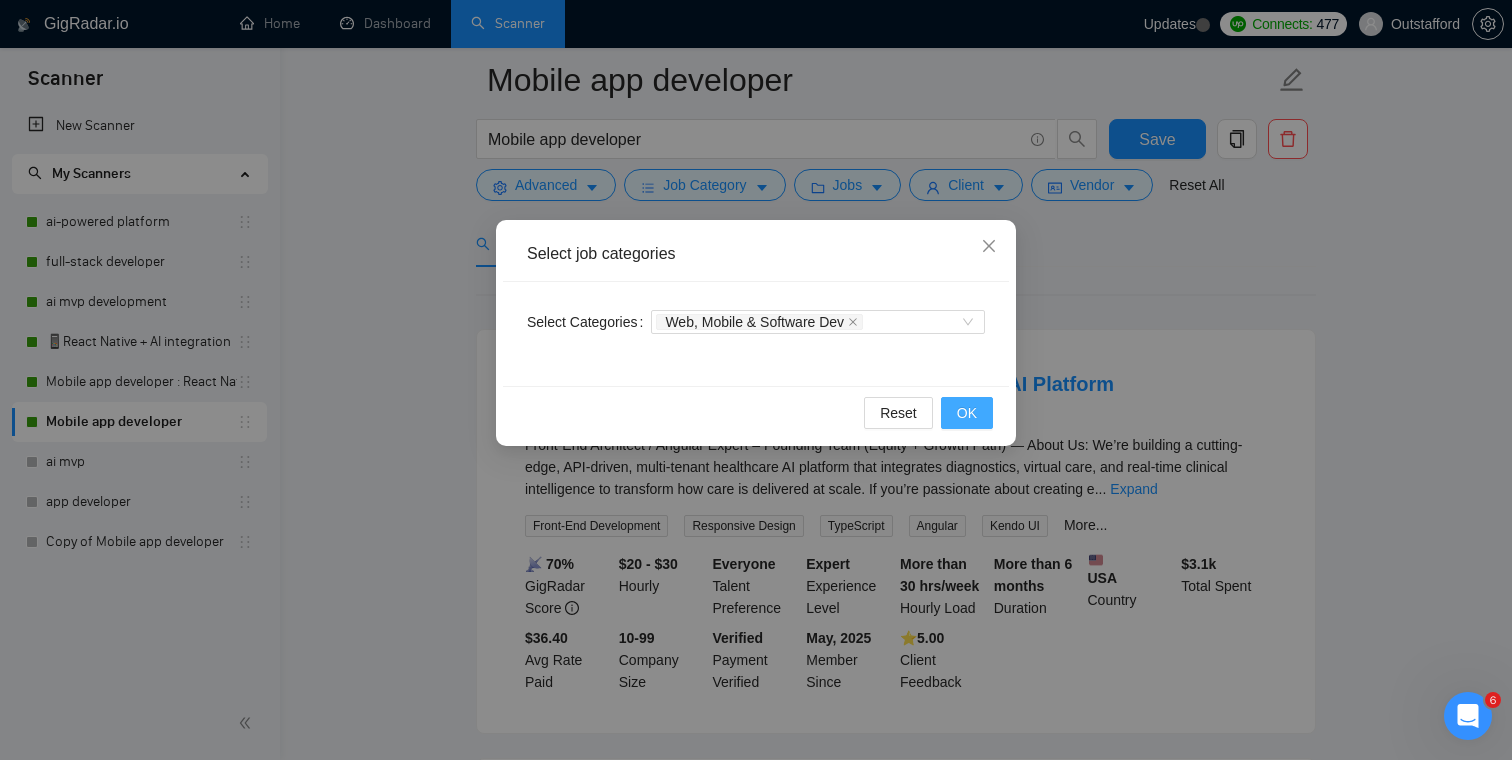 click on "OK" at bounding box center [967, 413] 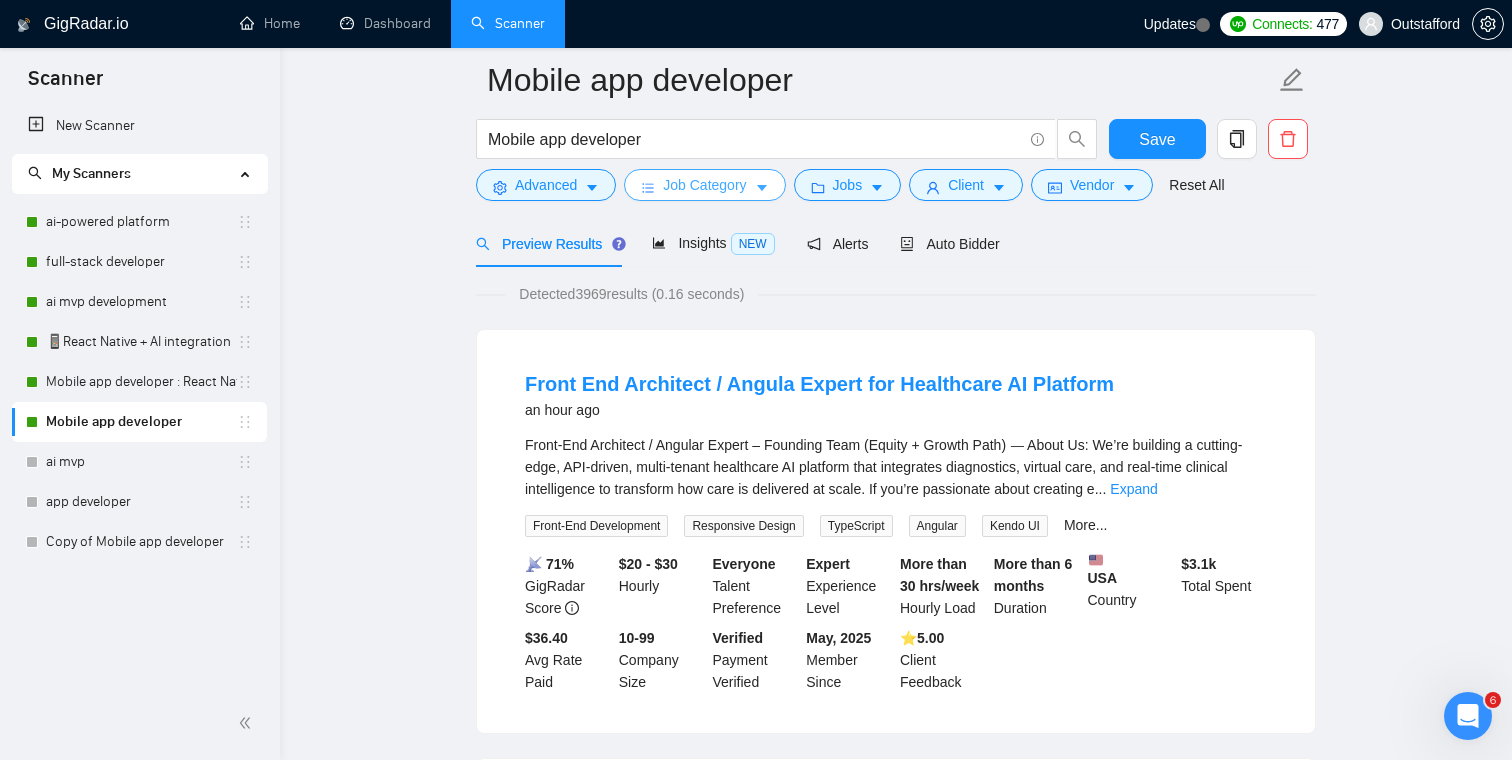 scroll, scrollTop: 0, scrollLeft: 0, axis: both 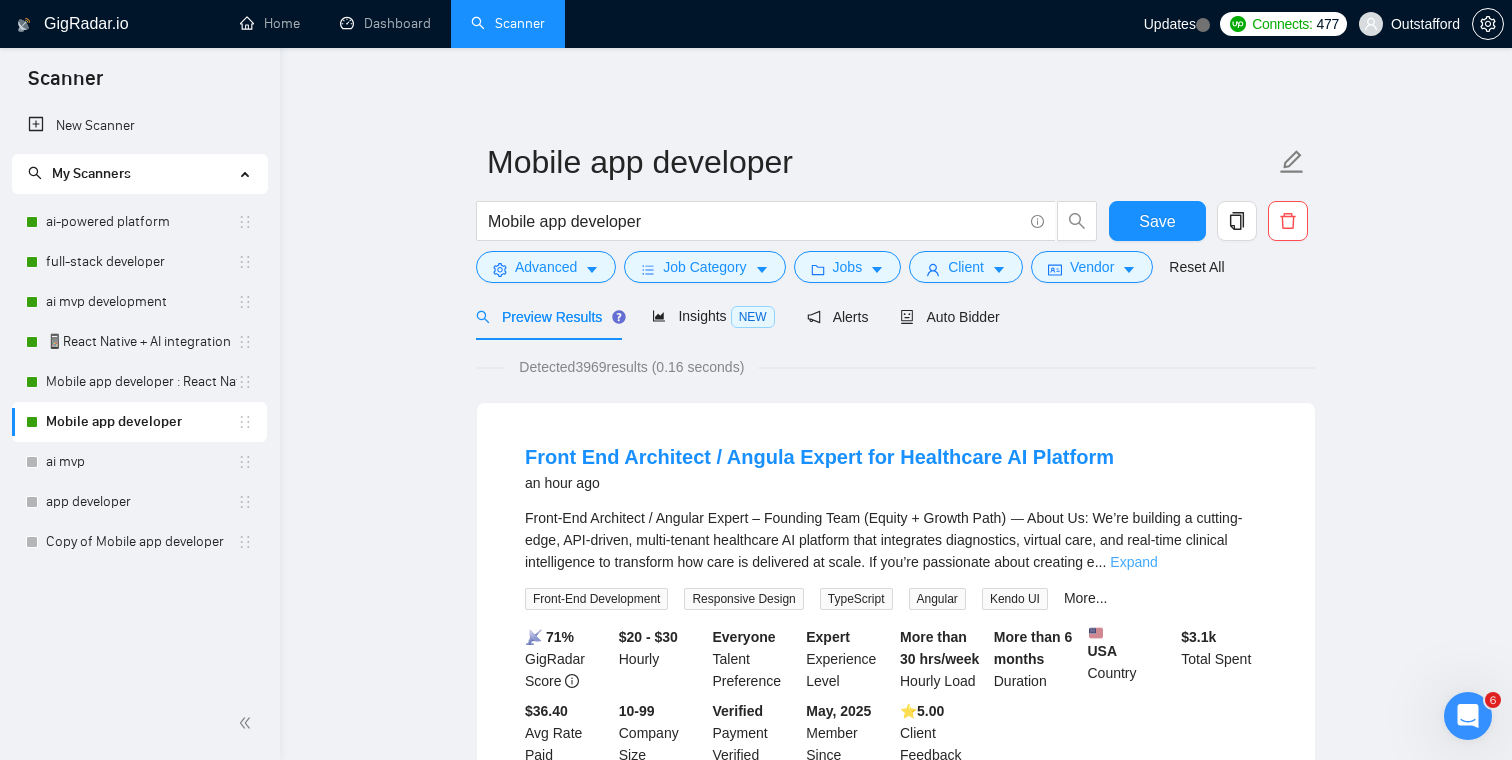 click on "Expand" at bounding box center (1133, 562) 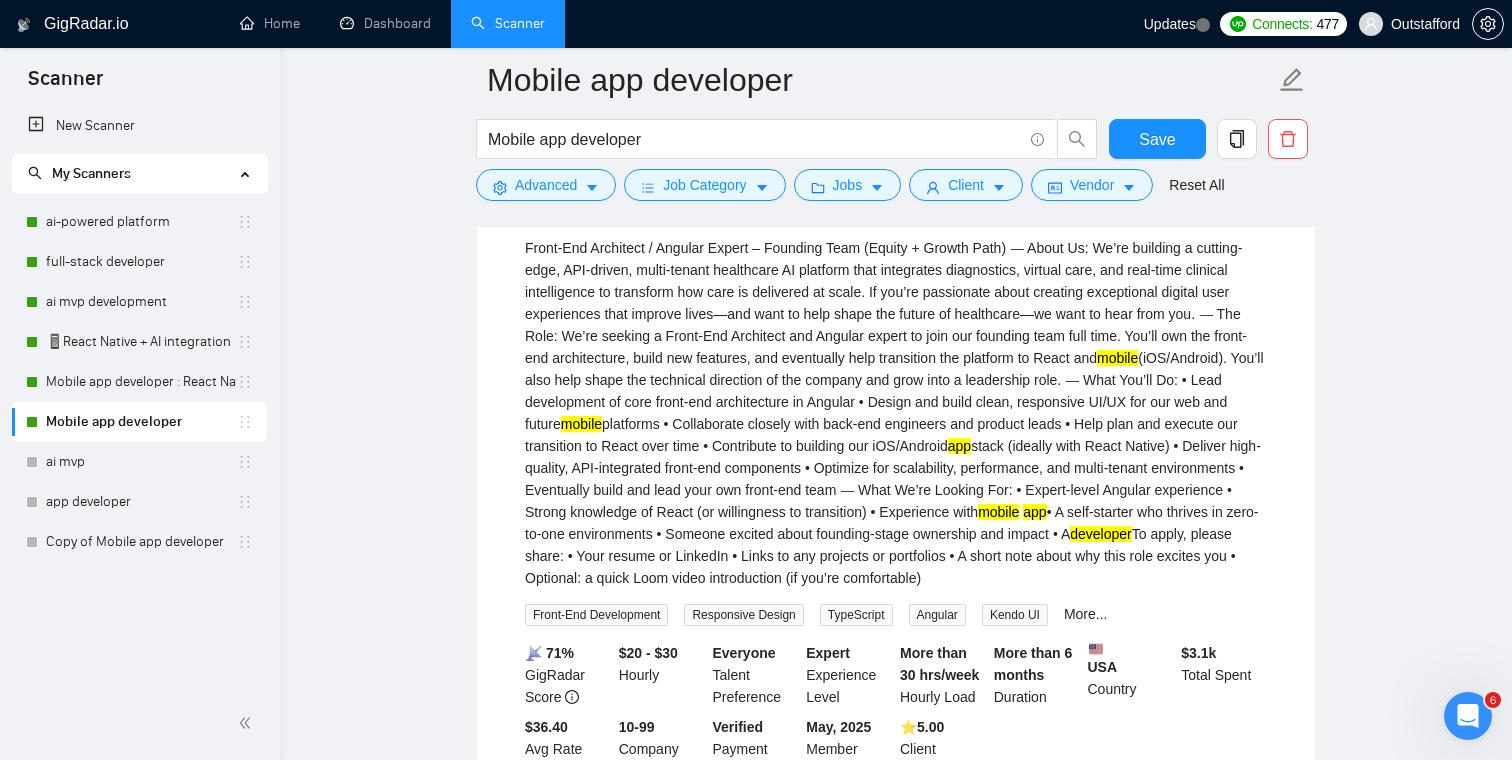 scroll, scrollTop: 301, scrollLeft: 0, axis: vertical 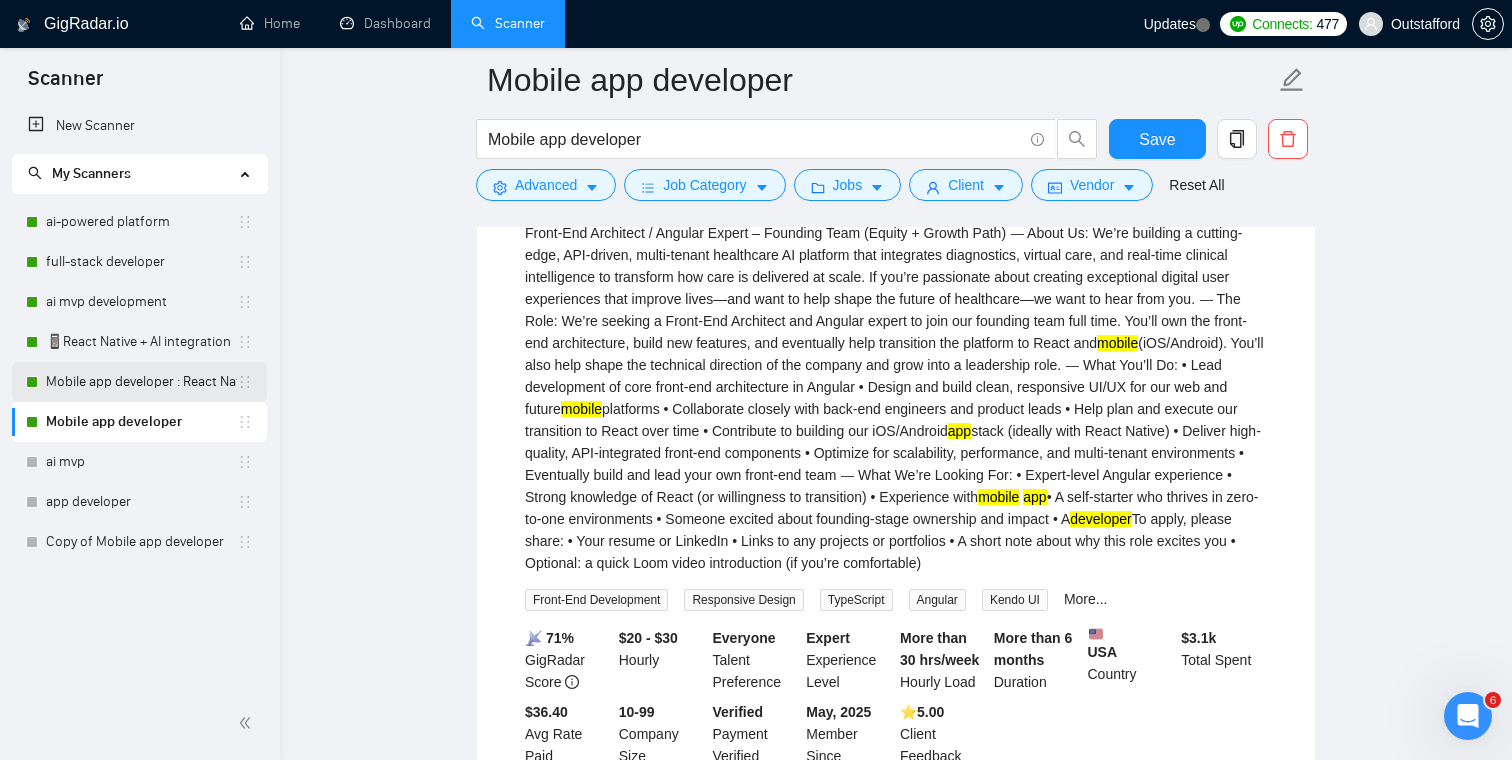 click on "Mobile app developer : React Native" at bounding box center [141, 382] 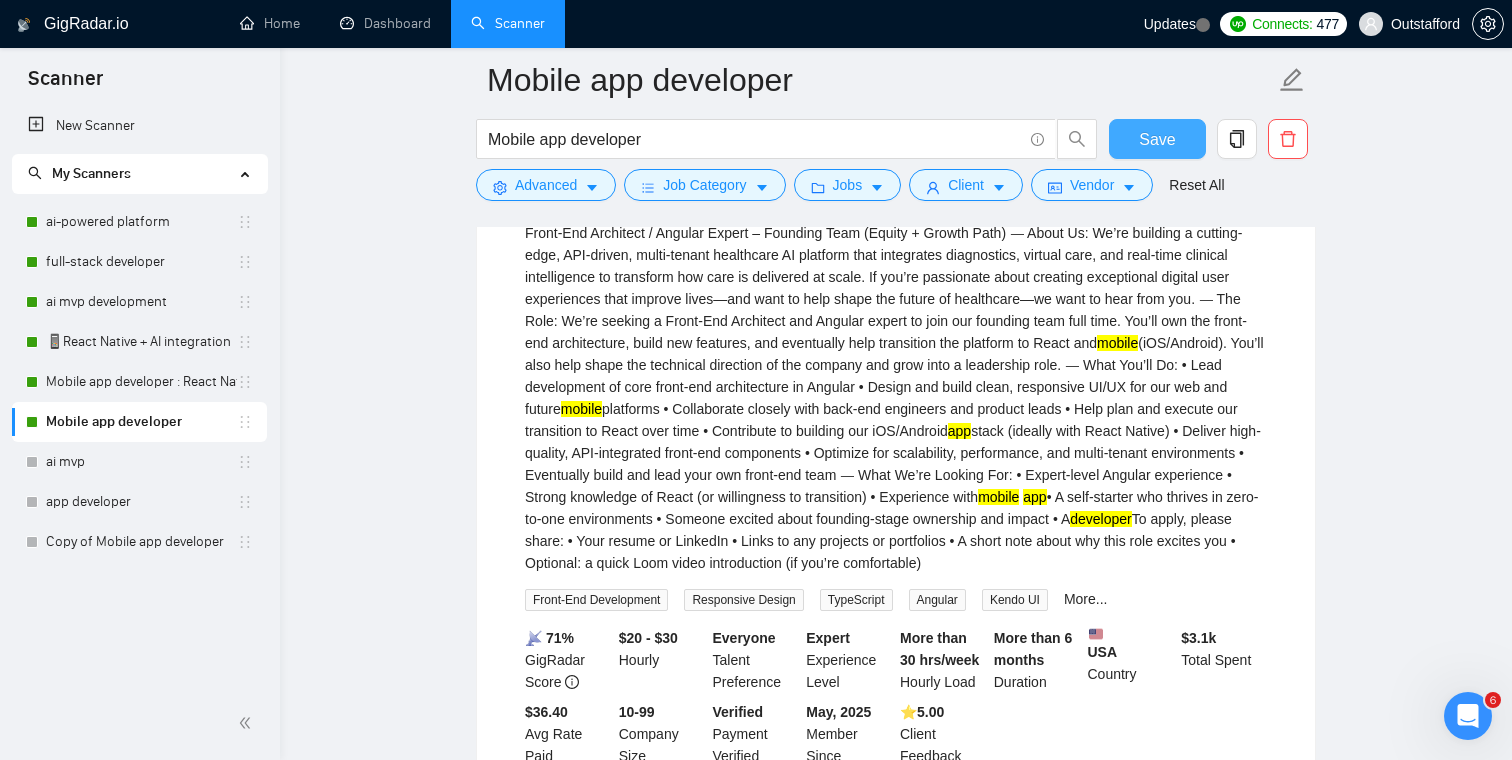 click on "Save" at bounding box center (1157, 139) 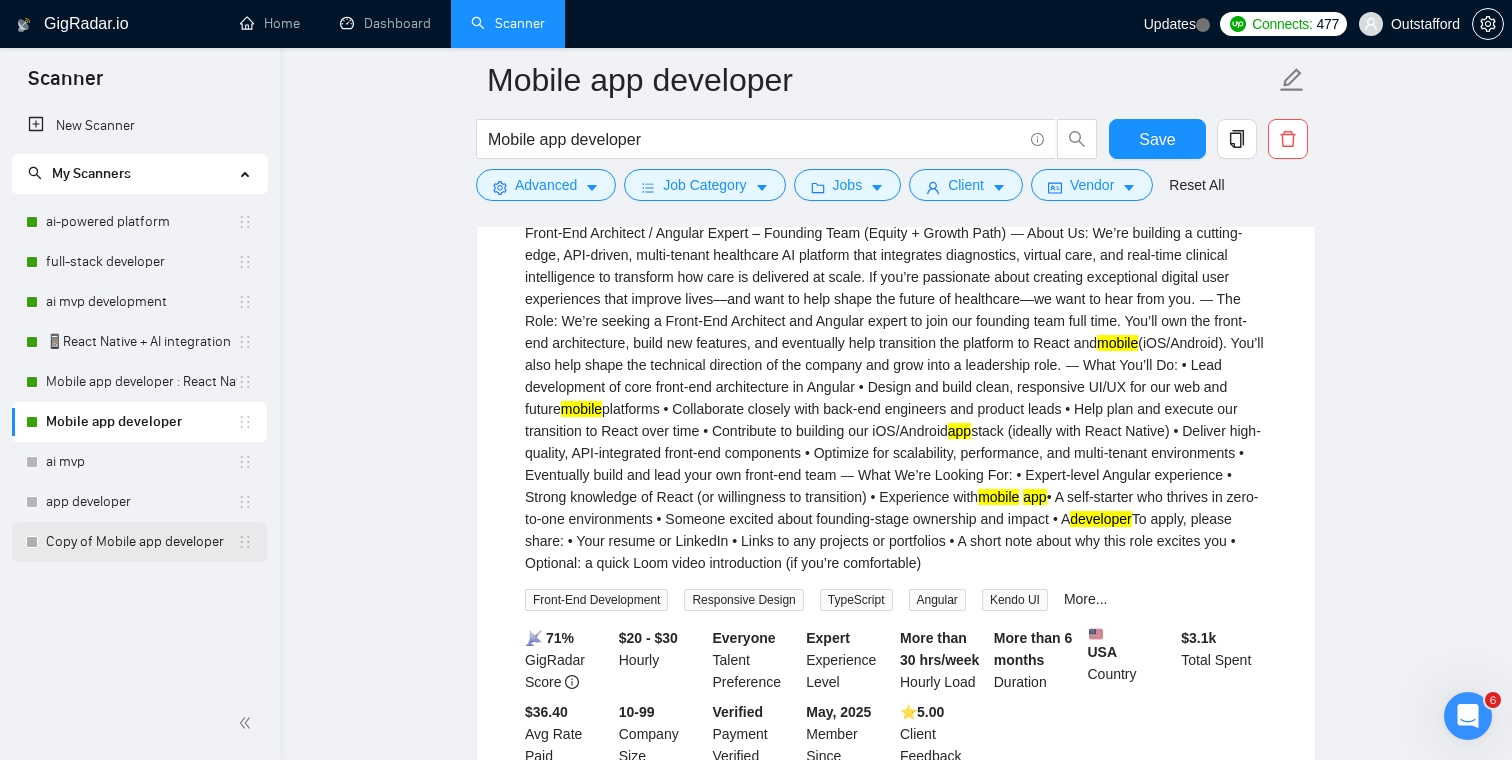 click on "Copy of Mobile app developer" at bounding box center [141, 542] 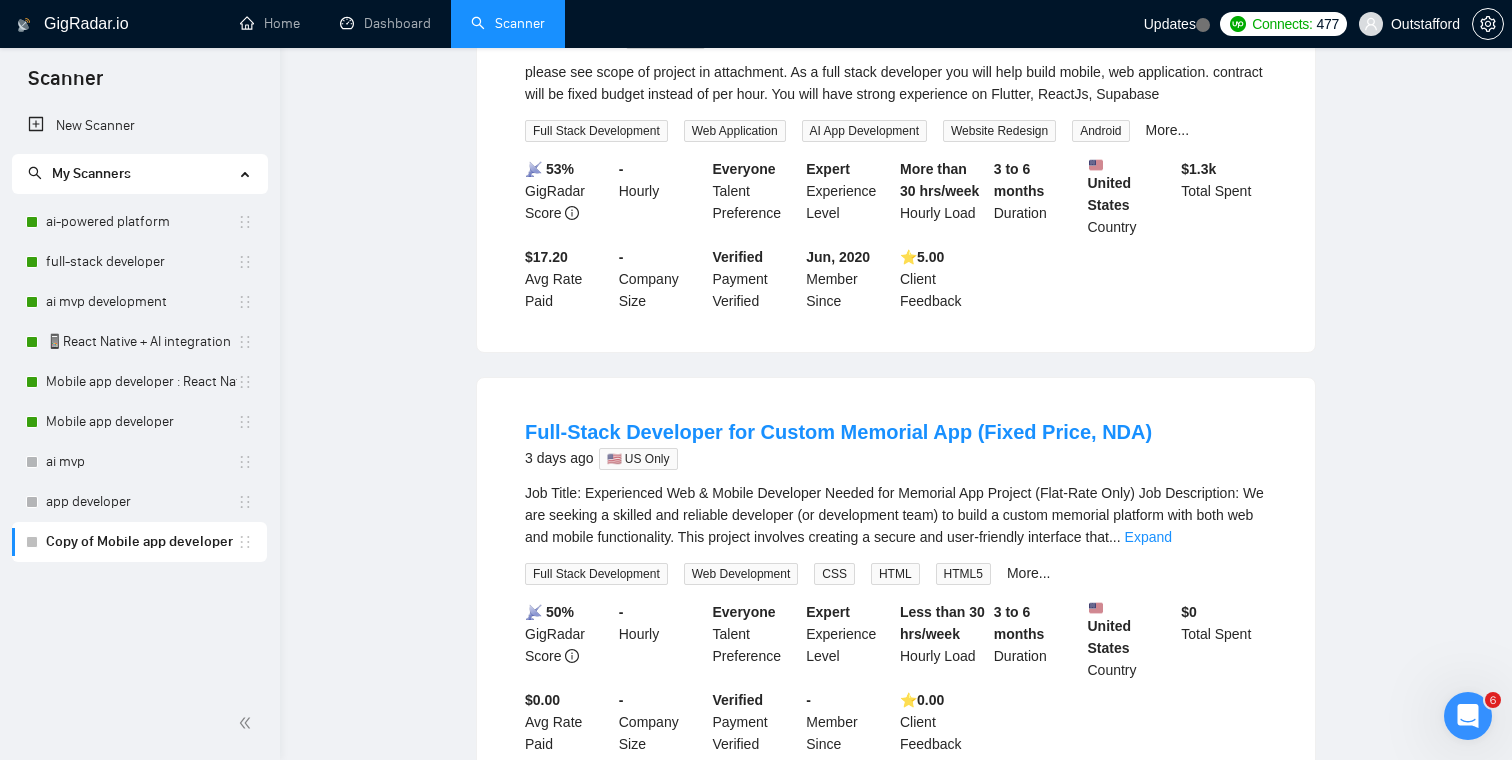 scroll, scrollTop: 0, scrollLeft: 0, axis: both 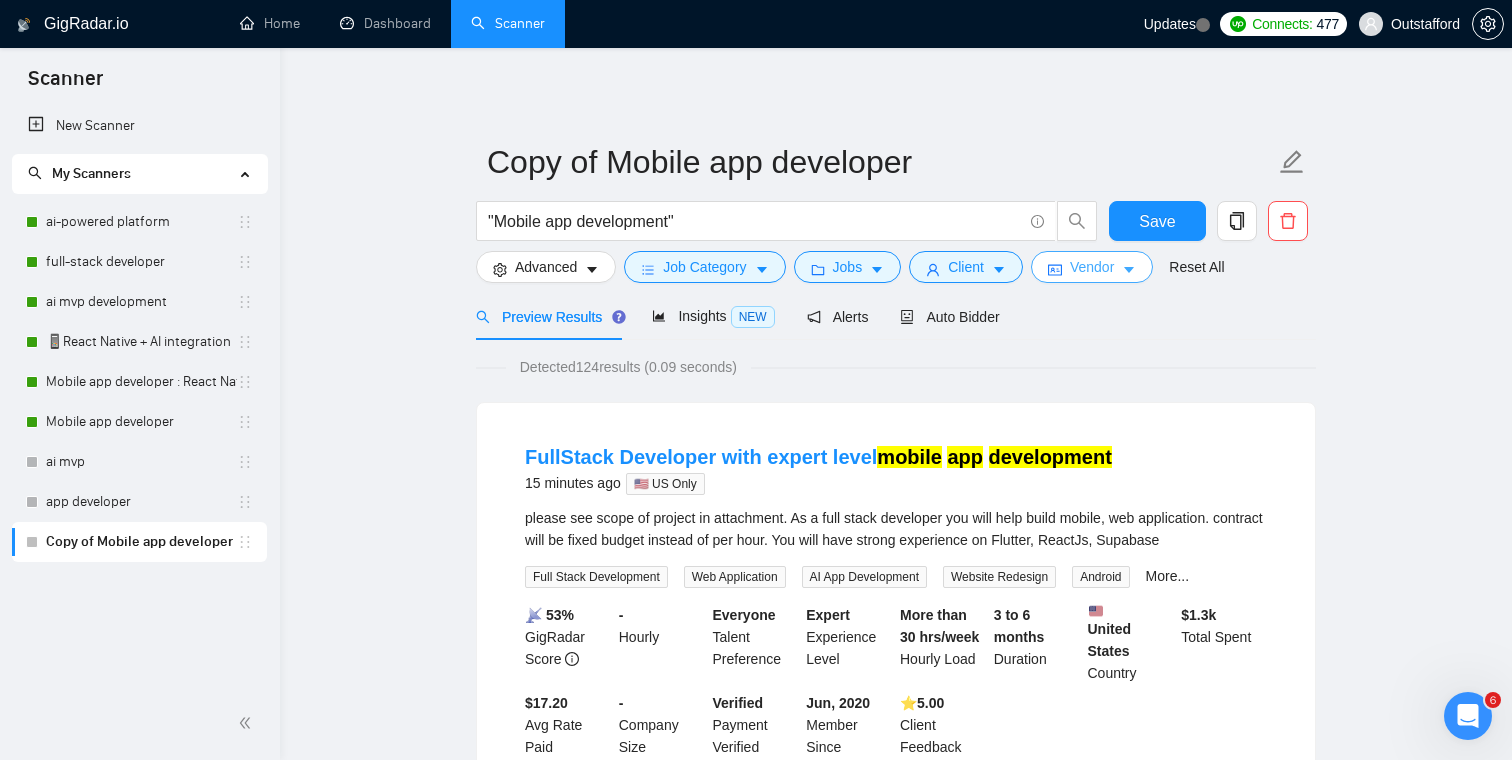 click on "Vendor" at bounding box center (1092, 267) 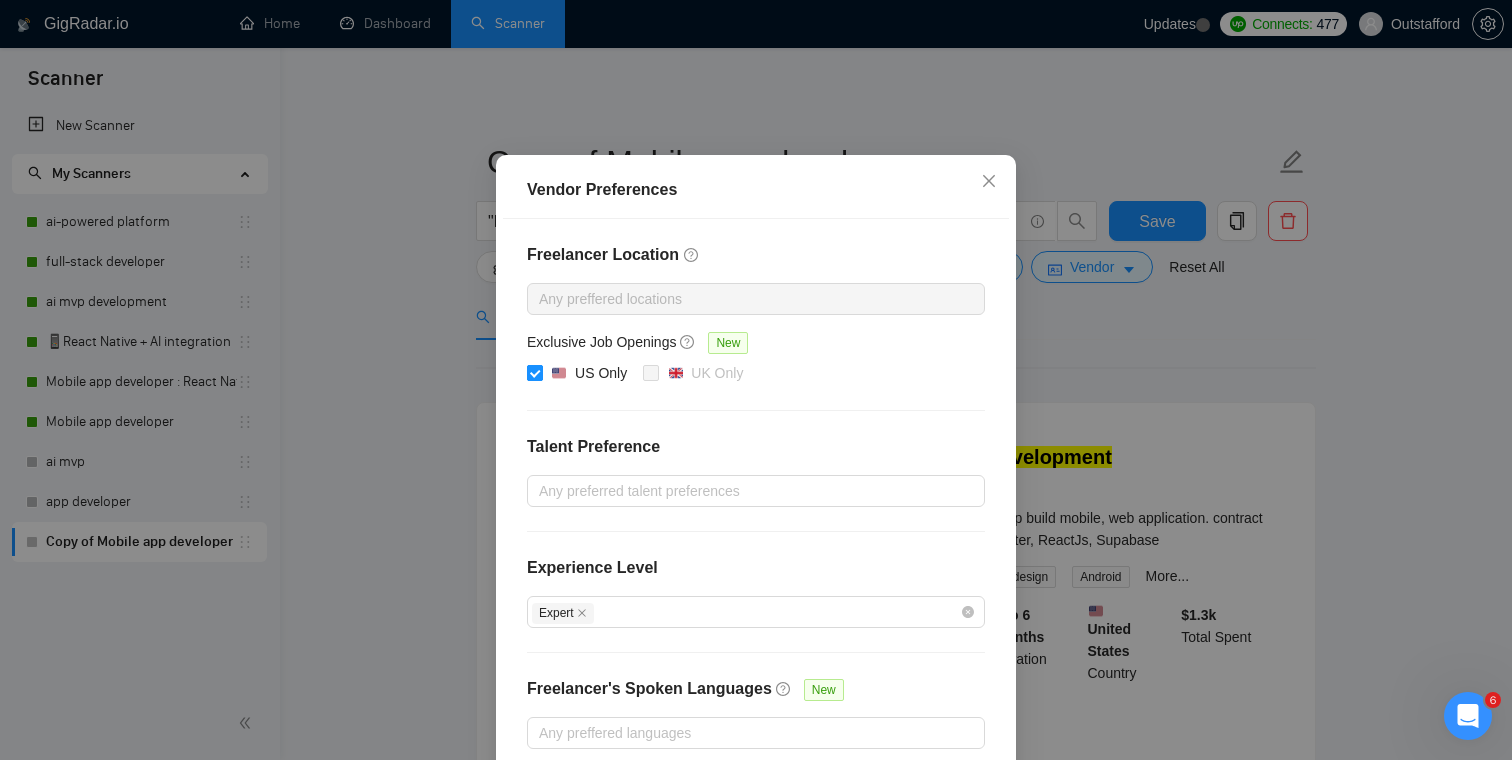click on "US Only" at bounding box center [534, 372] 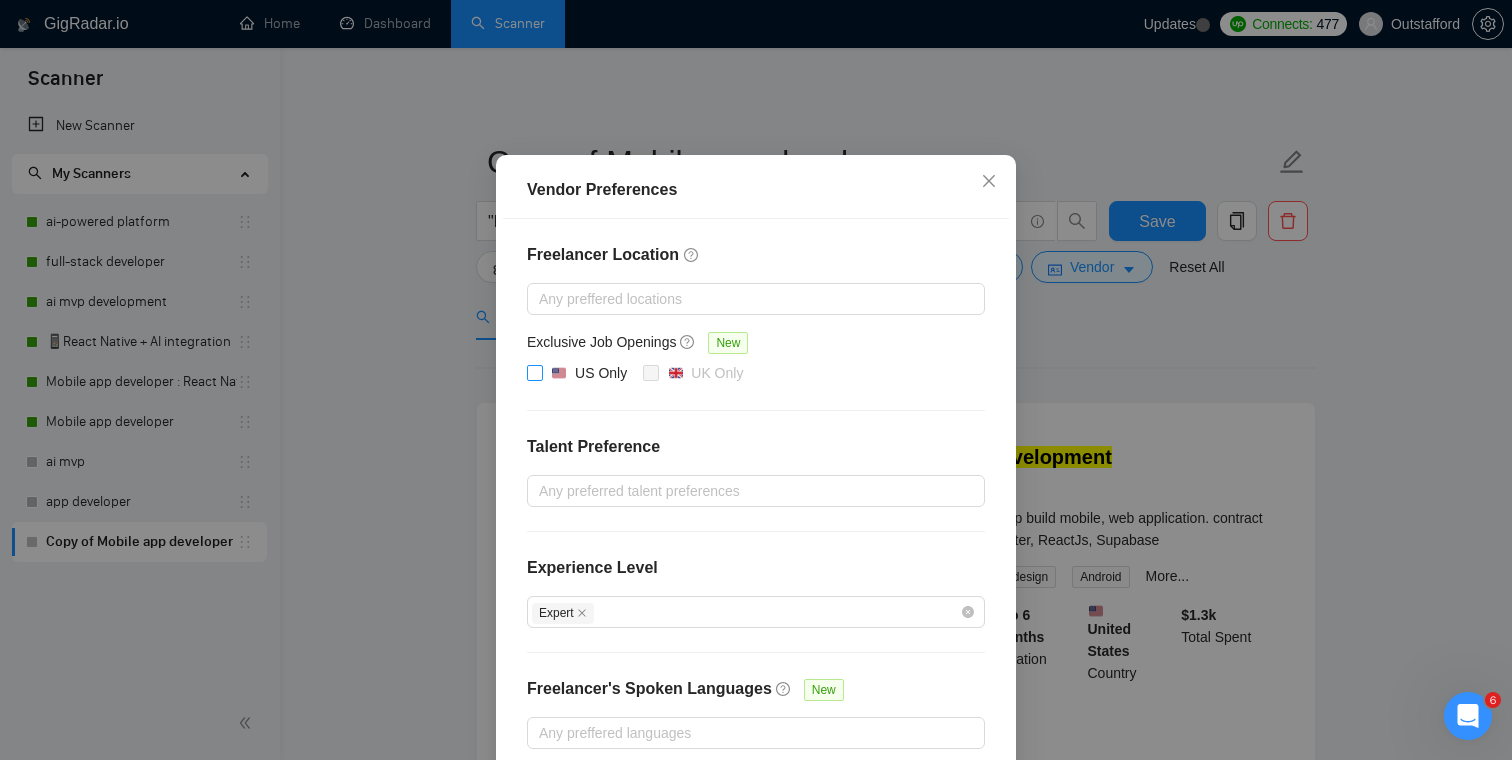 scroll, scrollTop: 165, scrollLeft: 0, axis: vertical 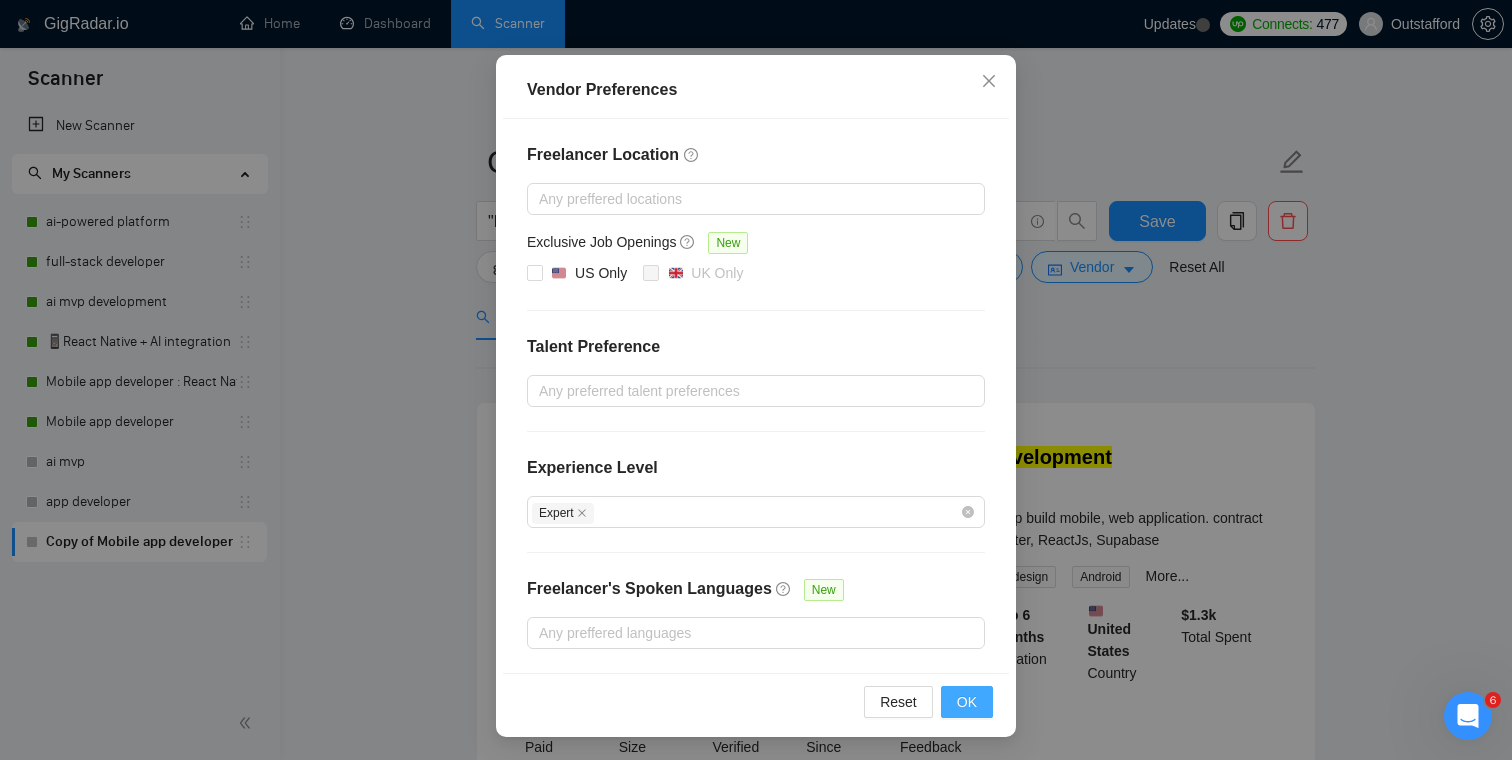 click on "OK" at bounding box center [967, 702] 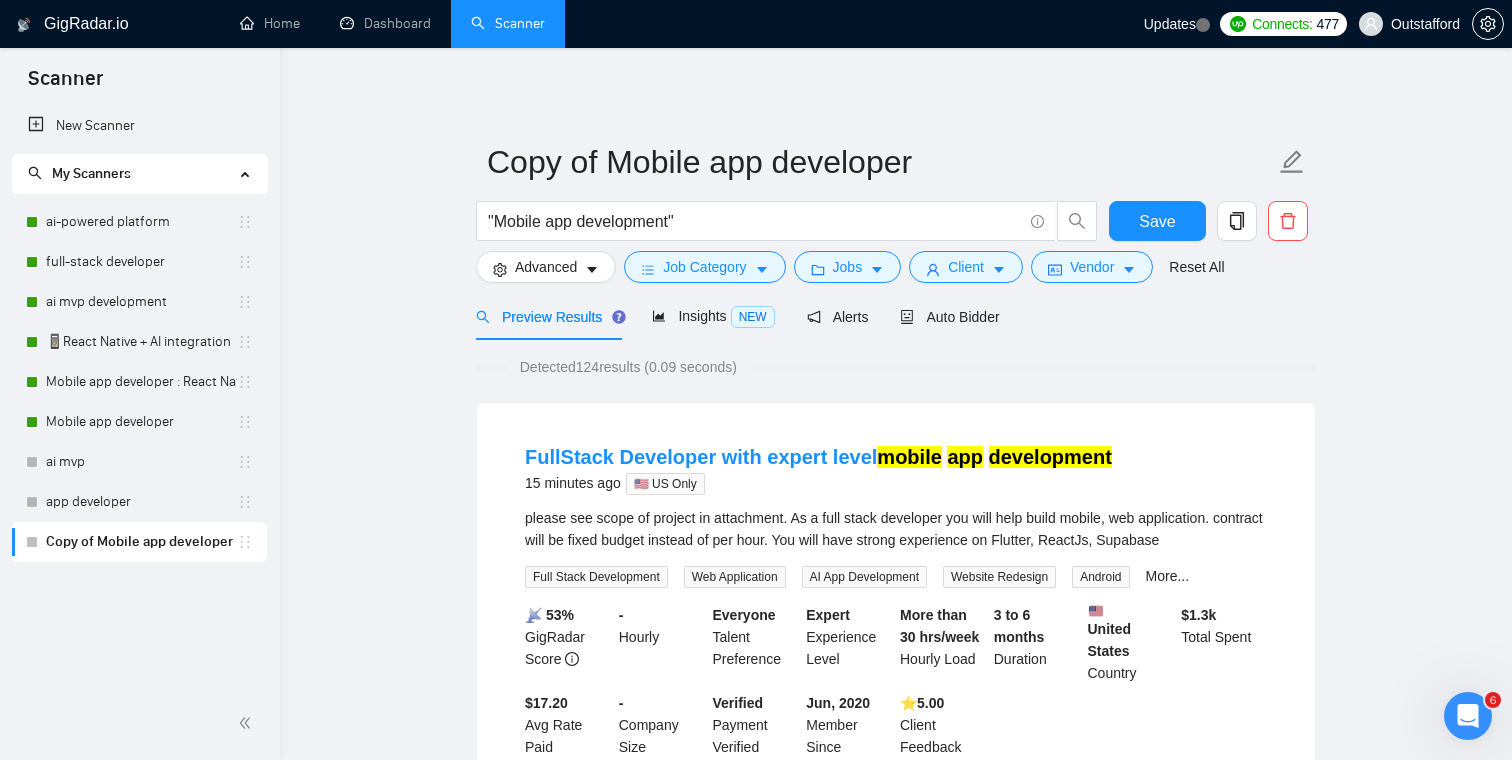 scroll, scrollTop: 65, scrollLeft: 0, axis: vertical 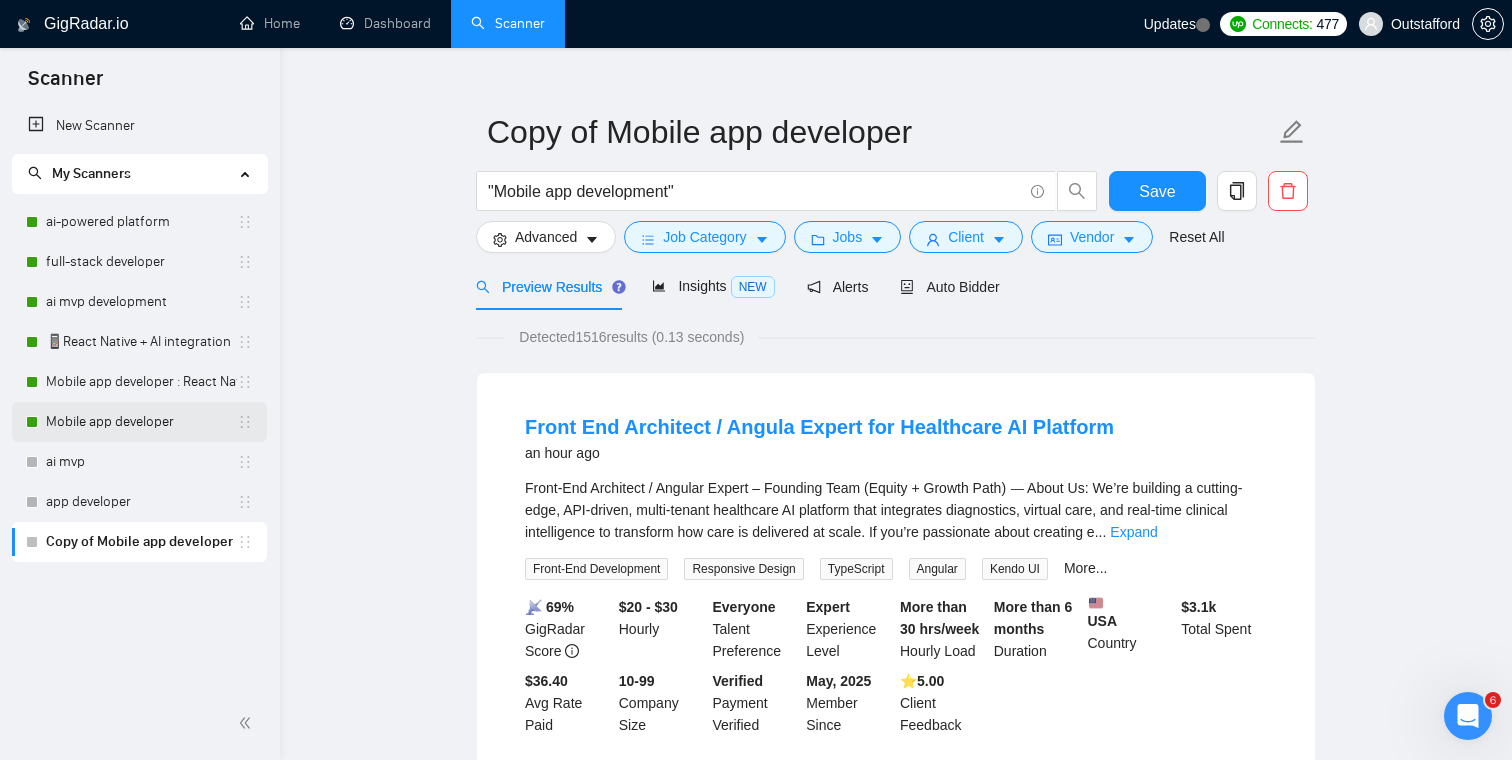 click on "Mobile app developer" at bounding box center (141, 422) 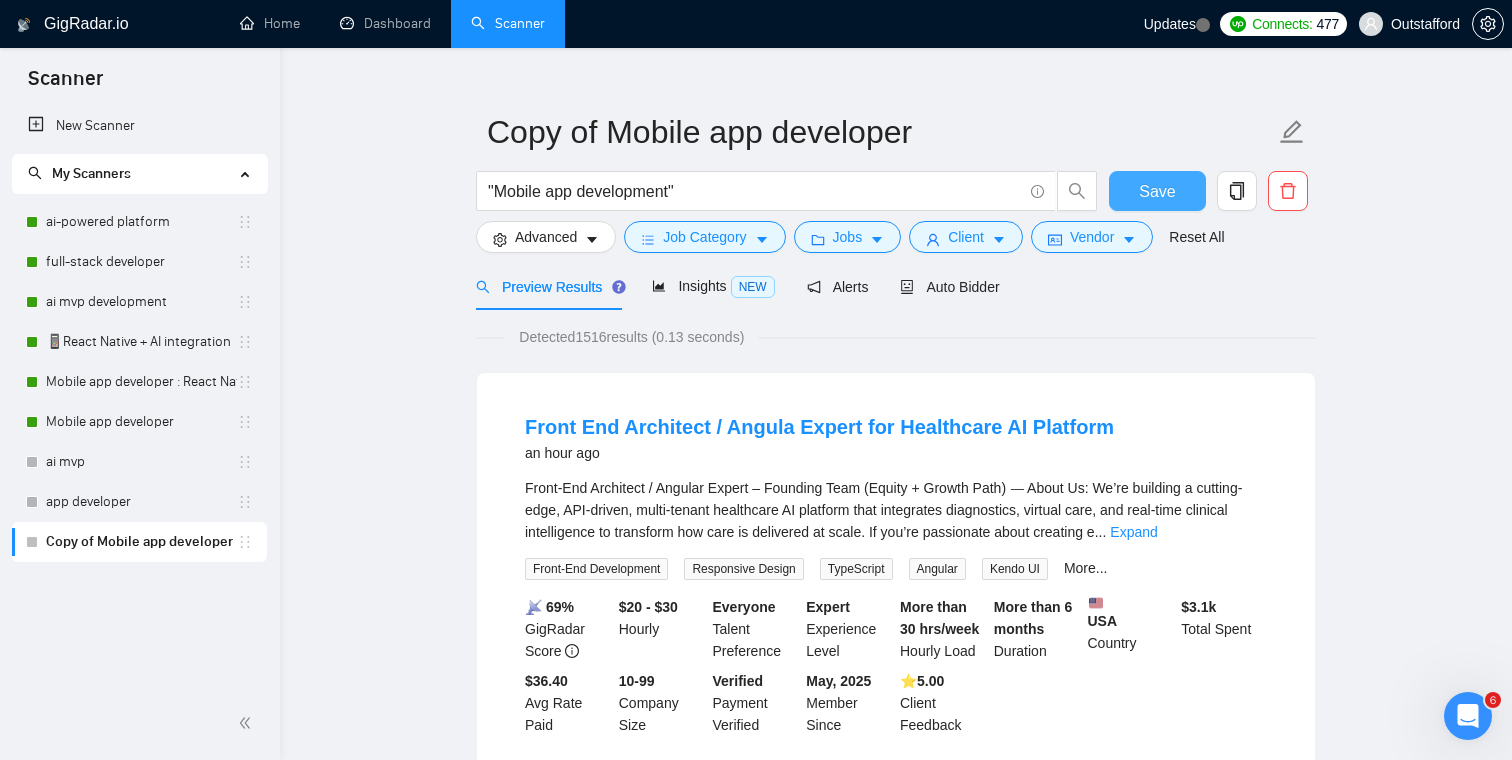 click on "Save" at bounding box center [1157, 191] 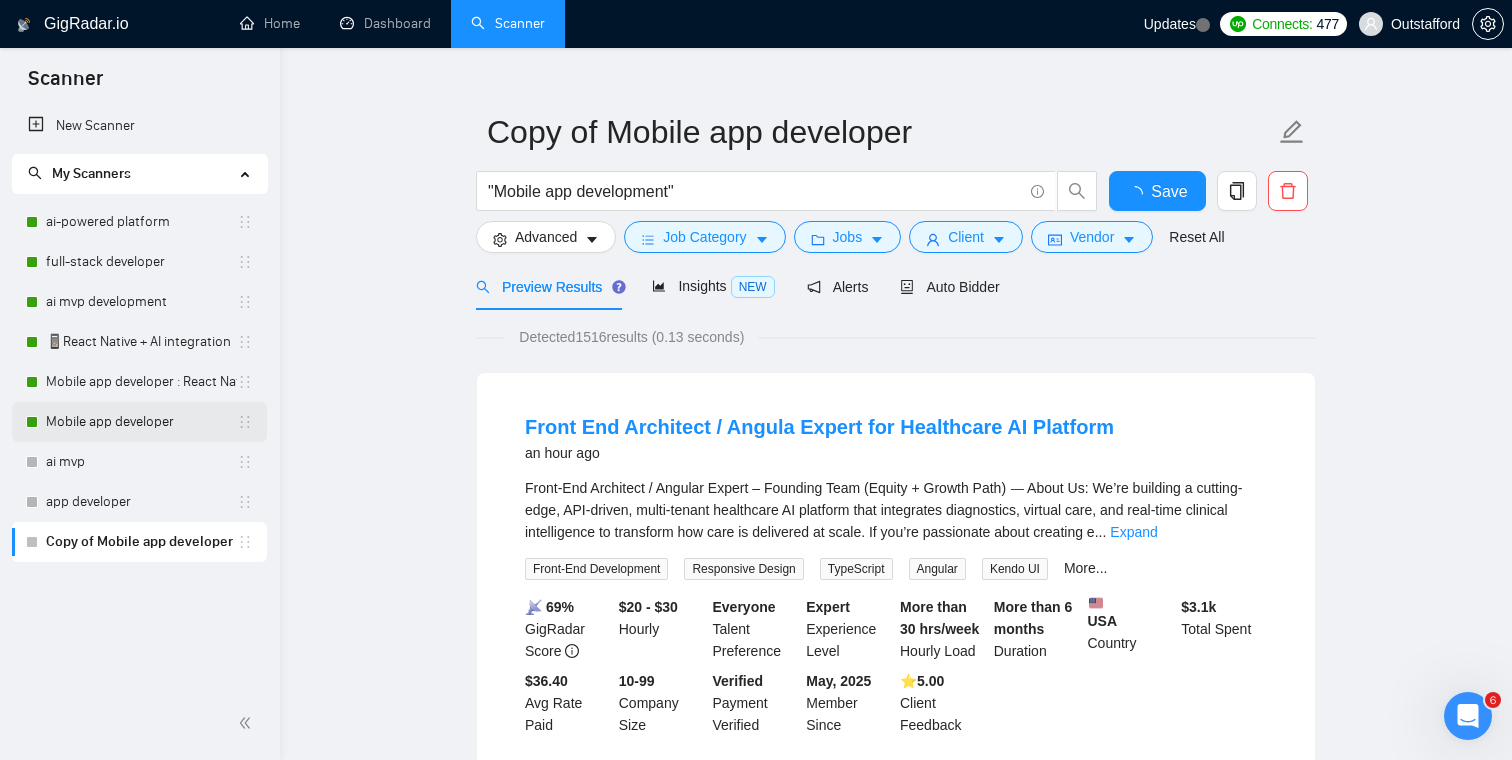 click on "Mobile app developer" at bounding box center [141, 422] 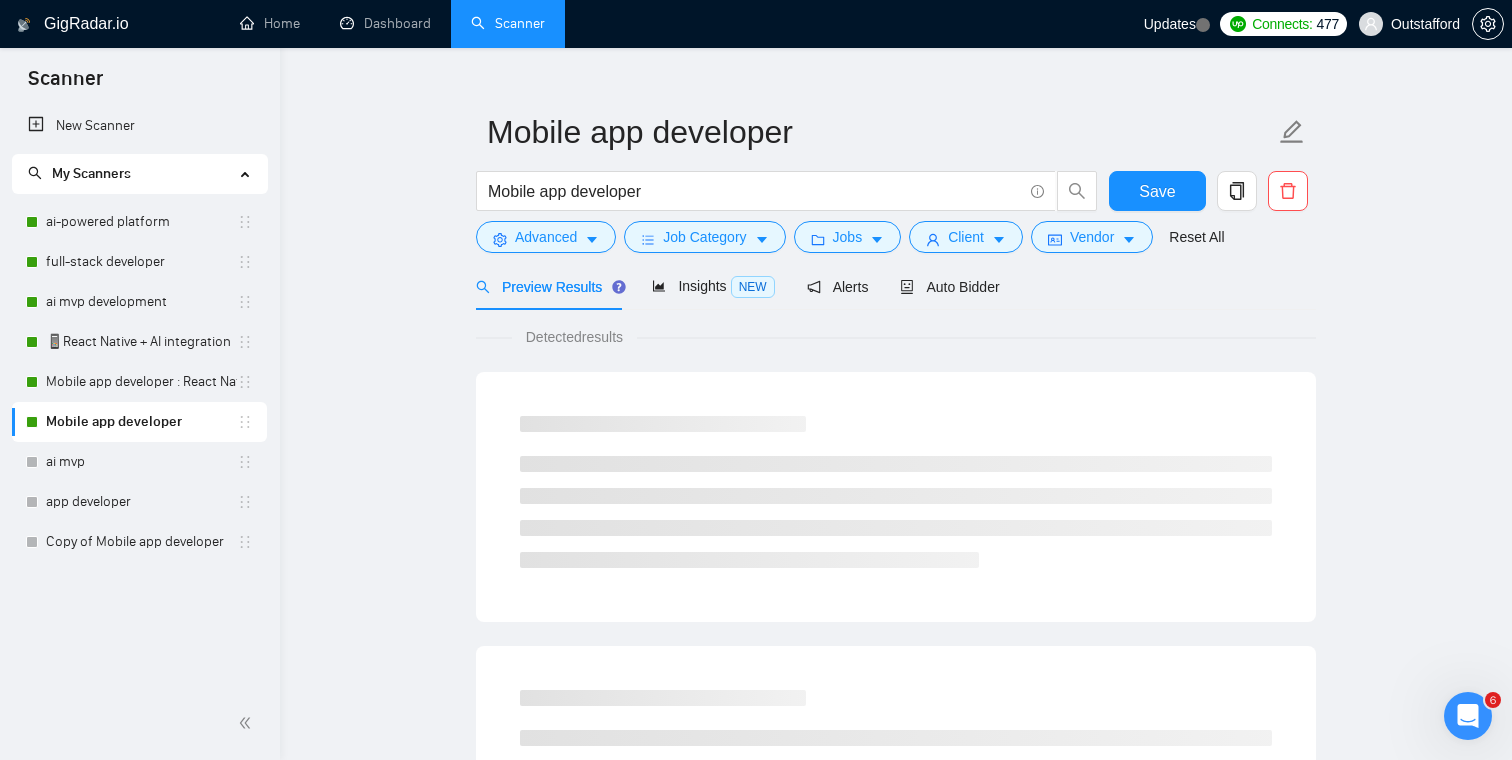 scroll, scrollTop: 0, scrollLeft: 0, axis: both 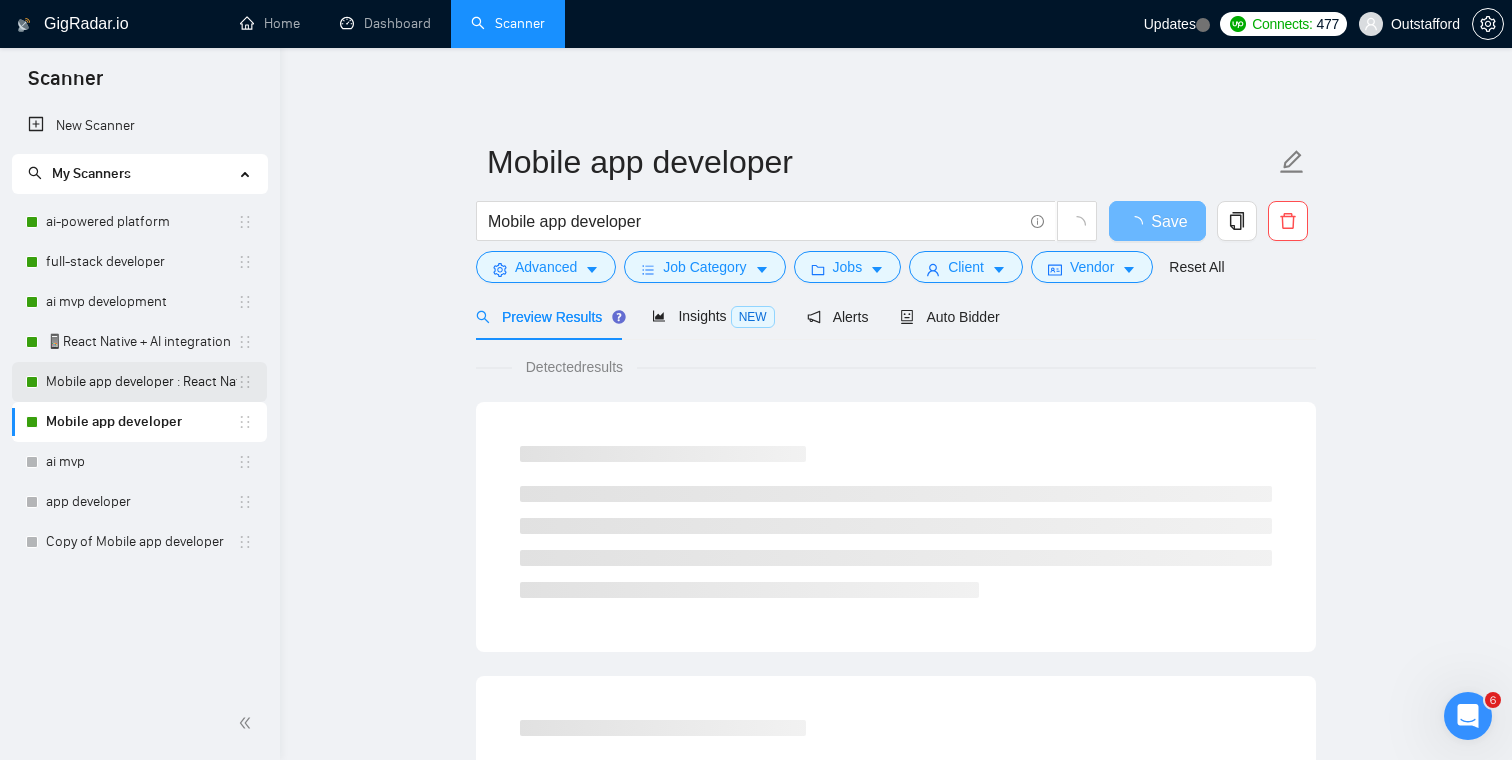 click on "Mobile app developer : React Native" at bounding box center [141, 382] 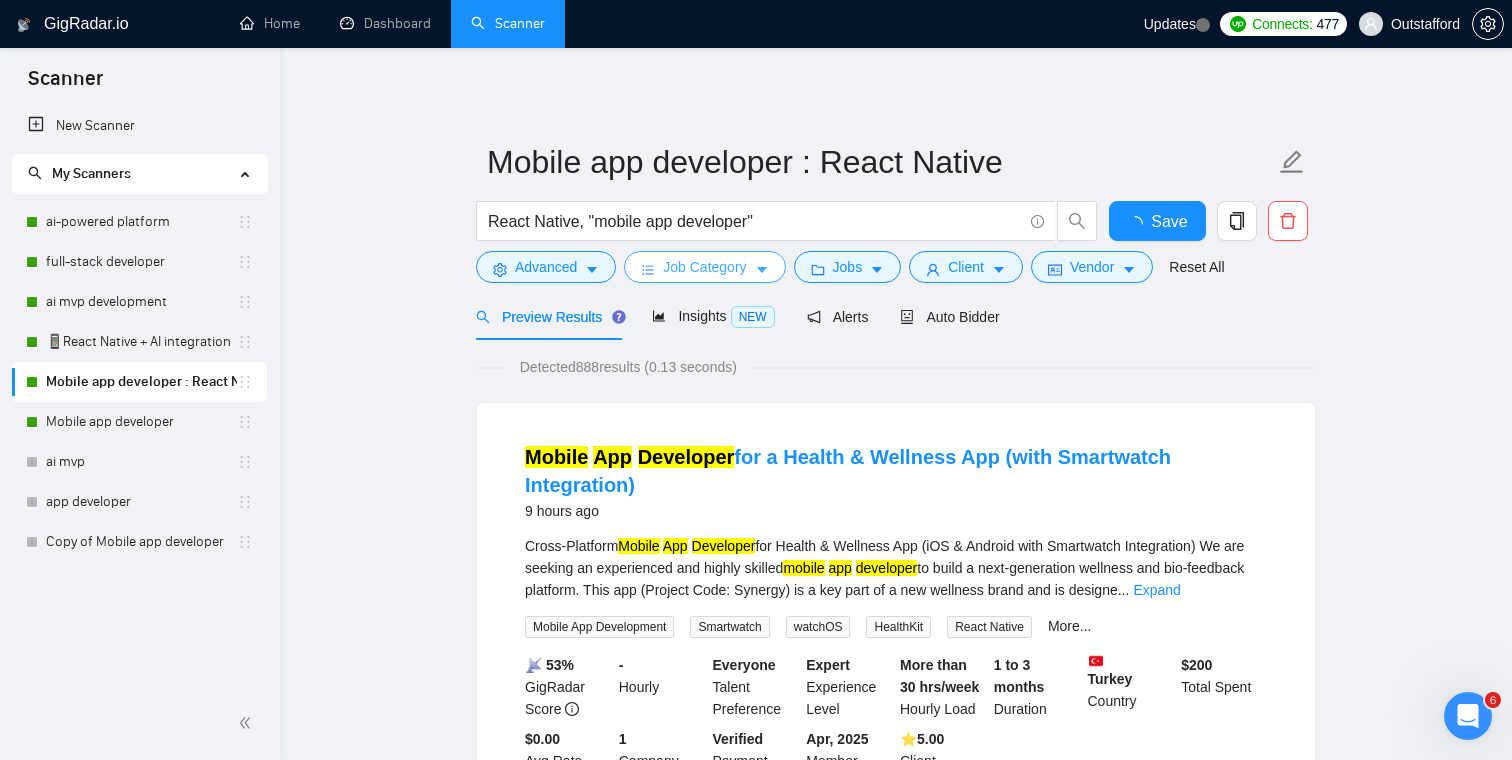 click on "Job Category" at bounding box center [704, 267] 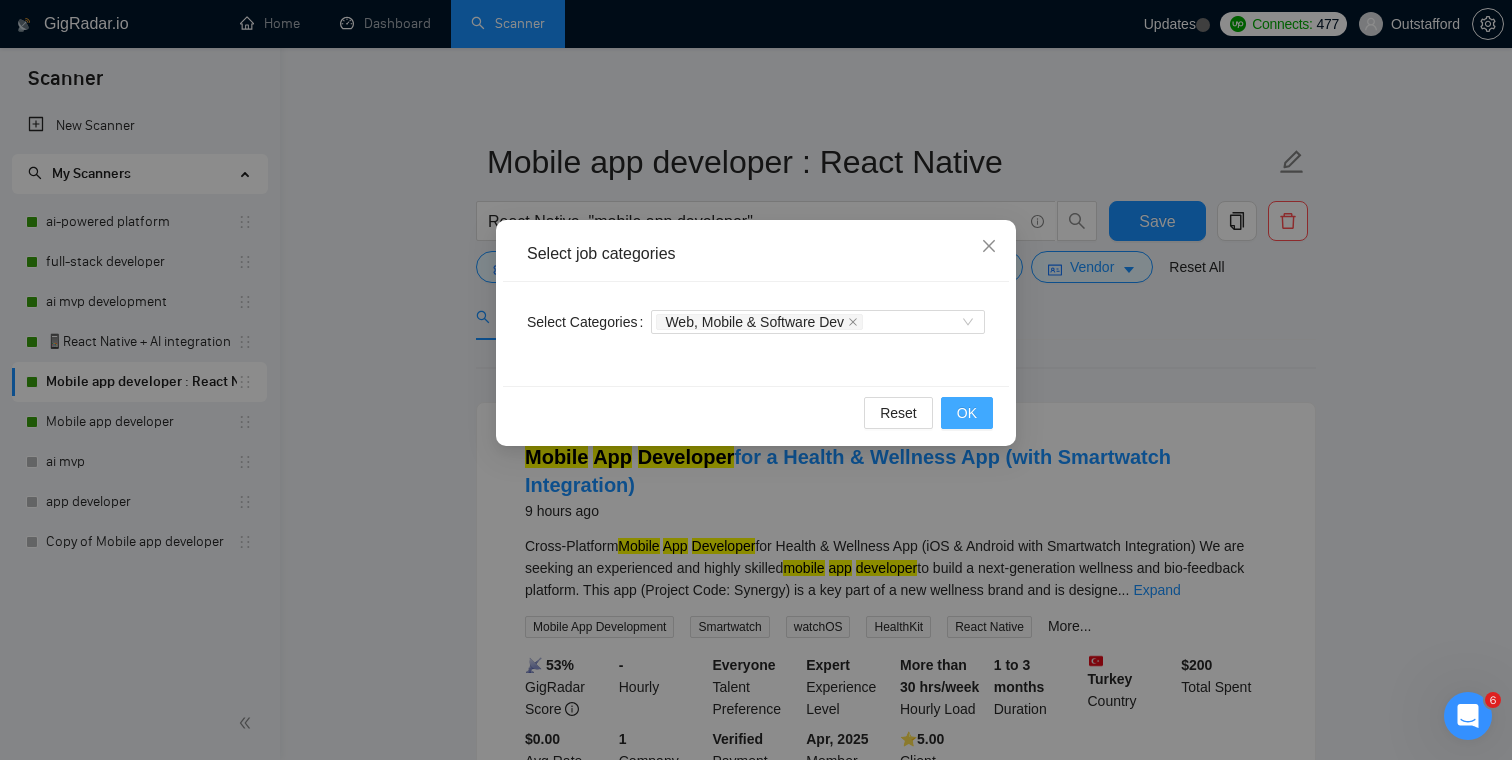 click on "OK" at bounding box center (967, 413) 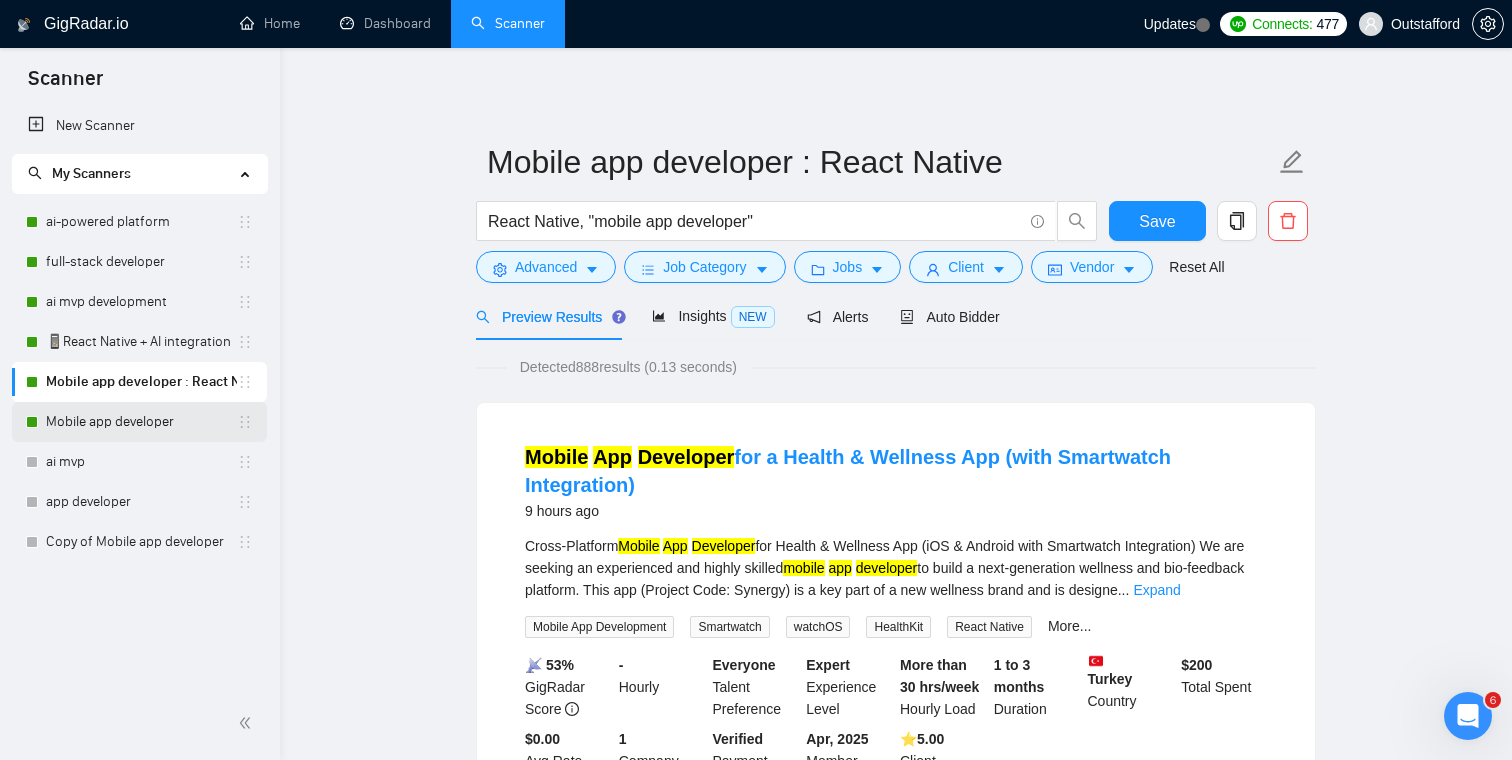 click on "Mobile app developer" at bounding box center [141, 422] 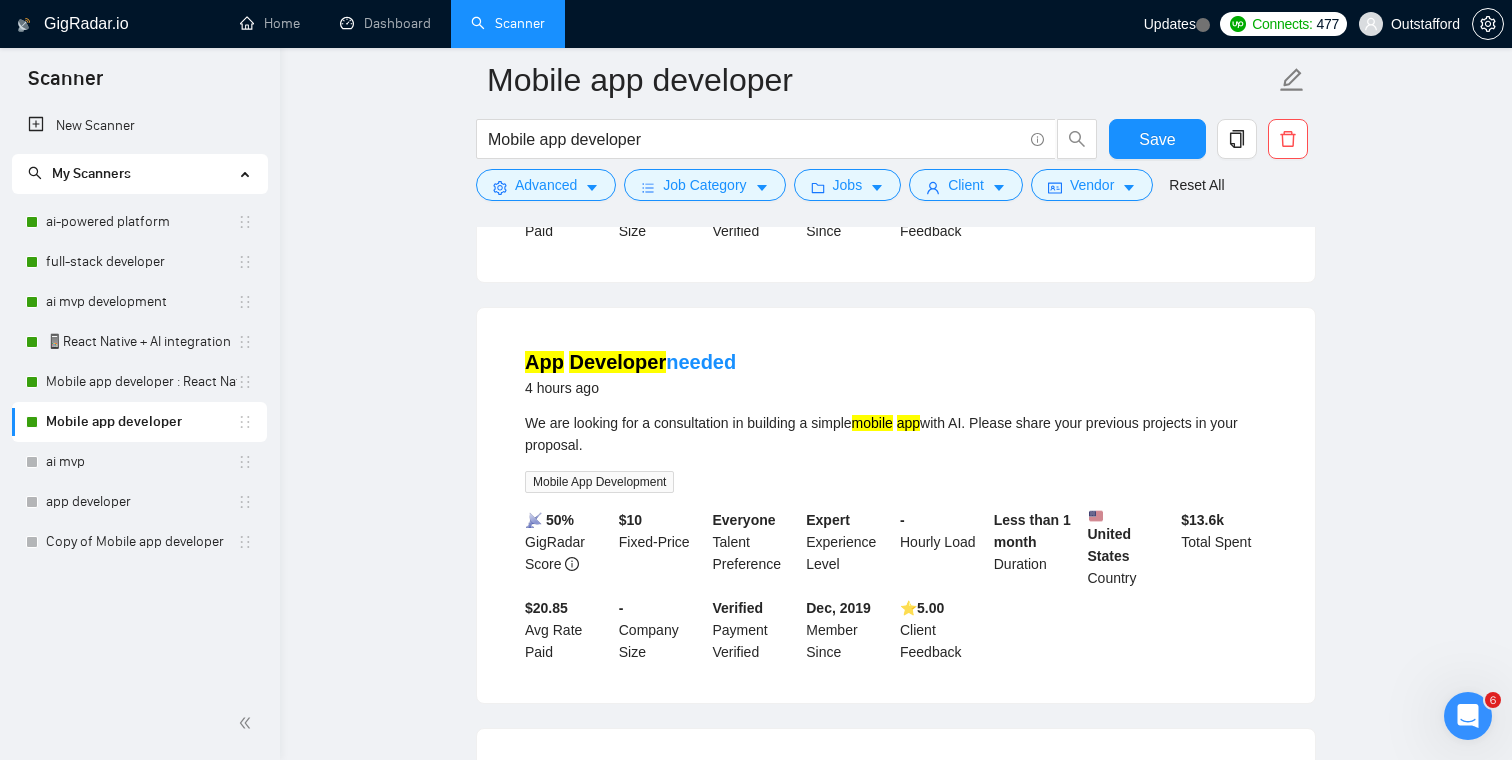 scroll, scrollTop: 998, scrollLeft: 0, axis: vertical 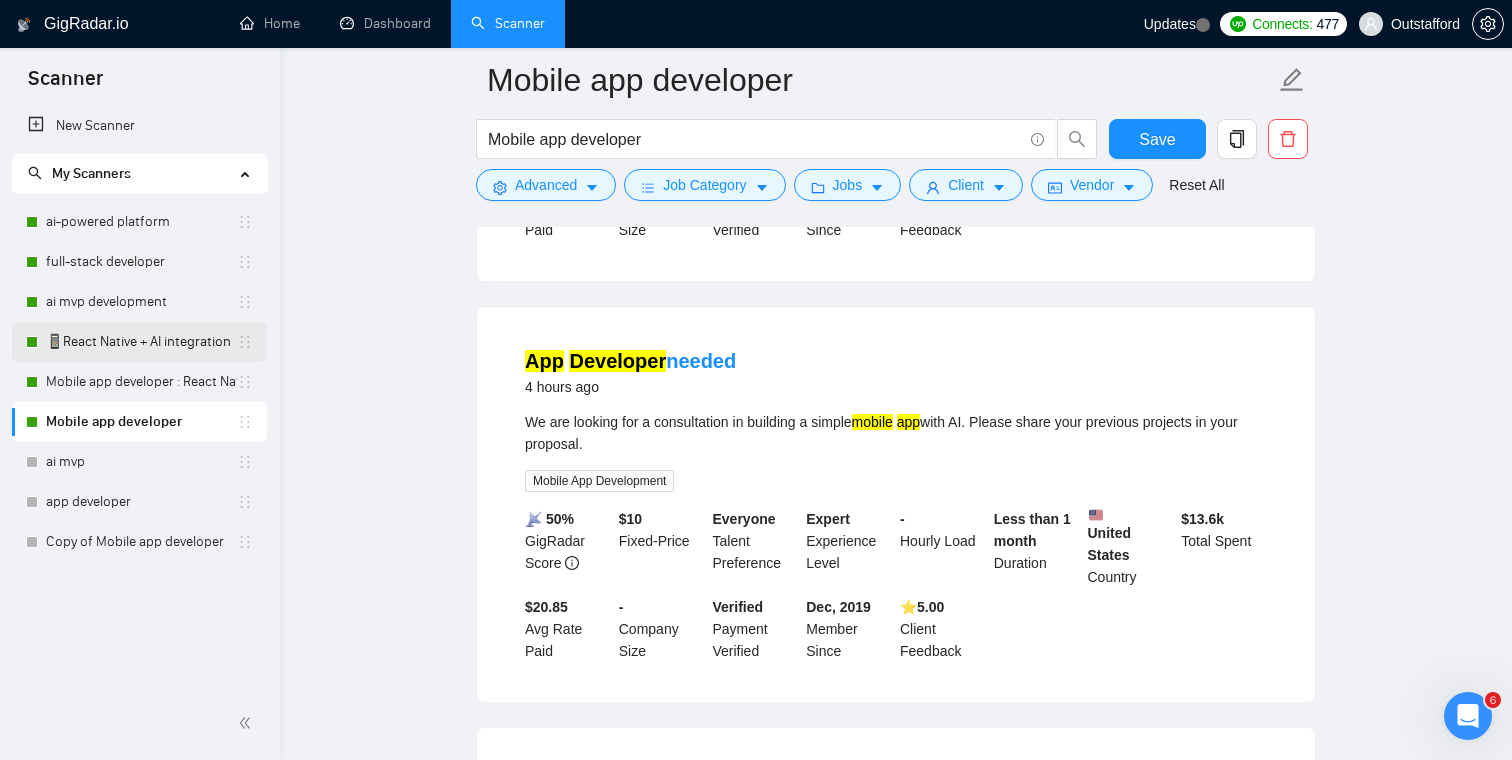 click on "📱React Native + AI integration" at bounding box center [141, 342] 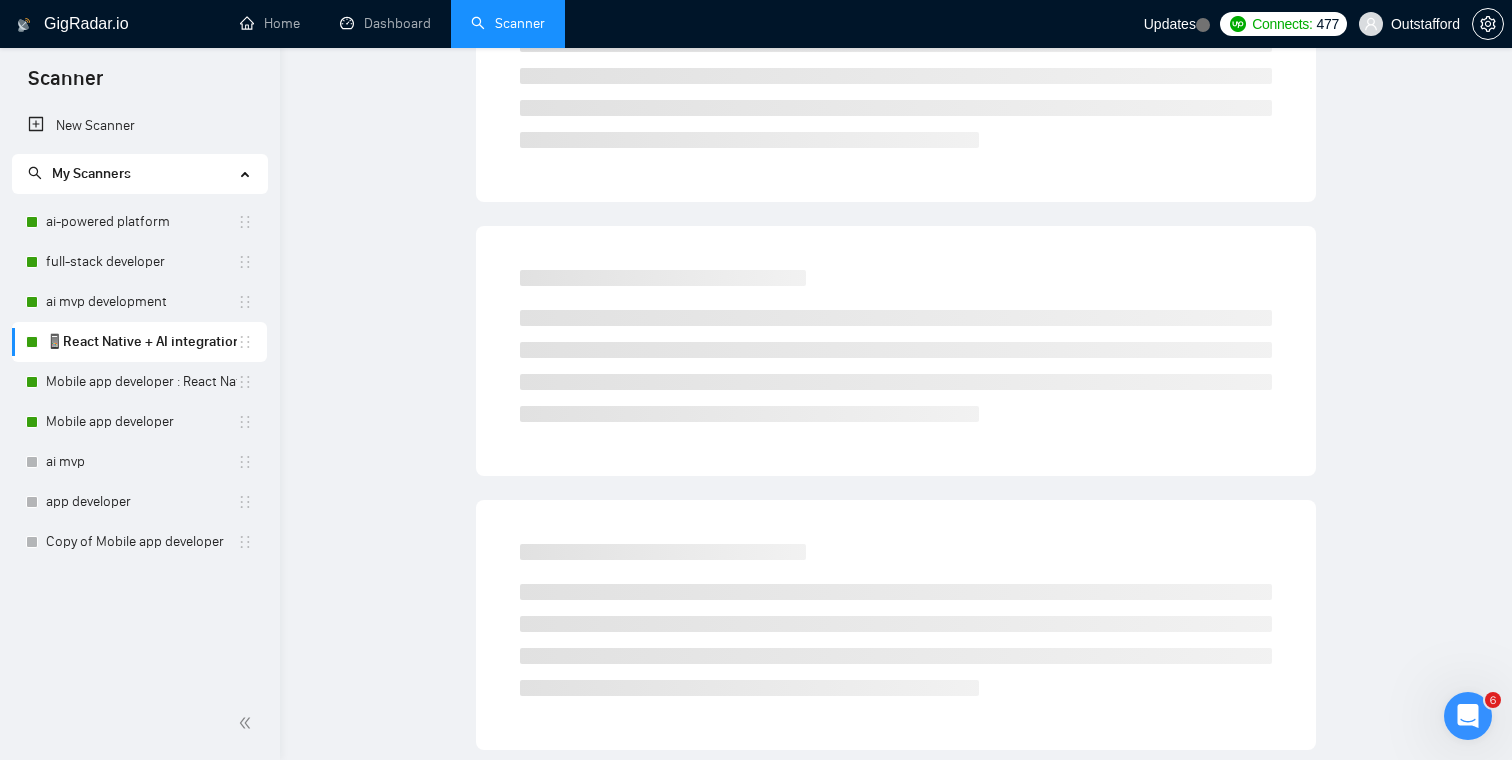 scroll, scrollTop: 0, scrollLeft: 0, axis: both 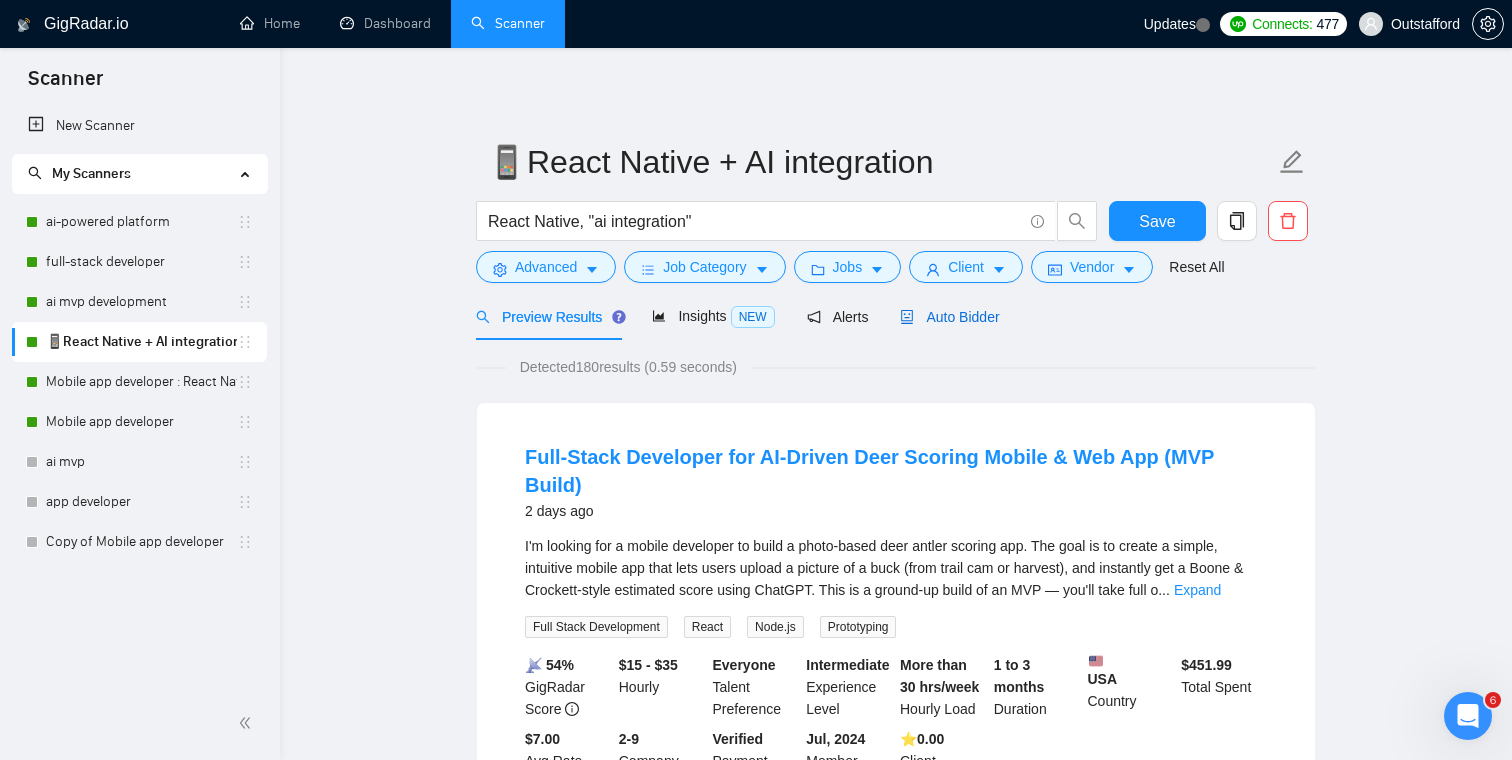 click on "Auto Bidder" at bounding box center (949, 317) 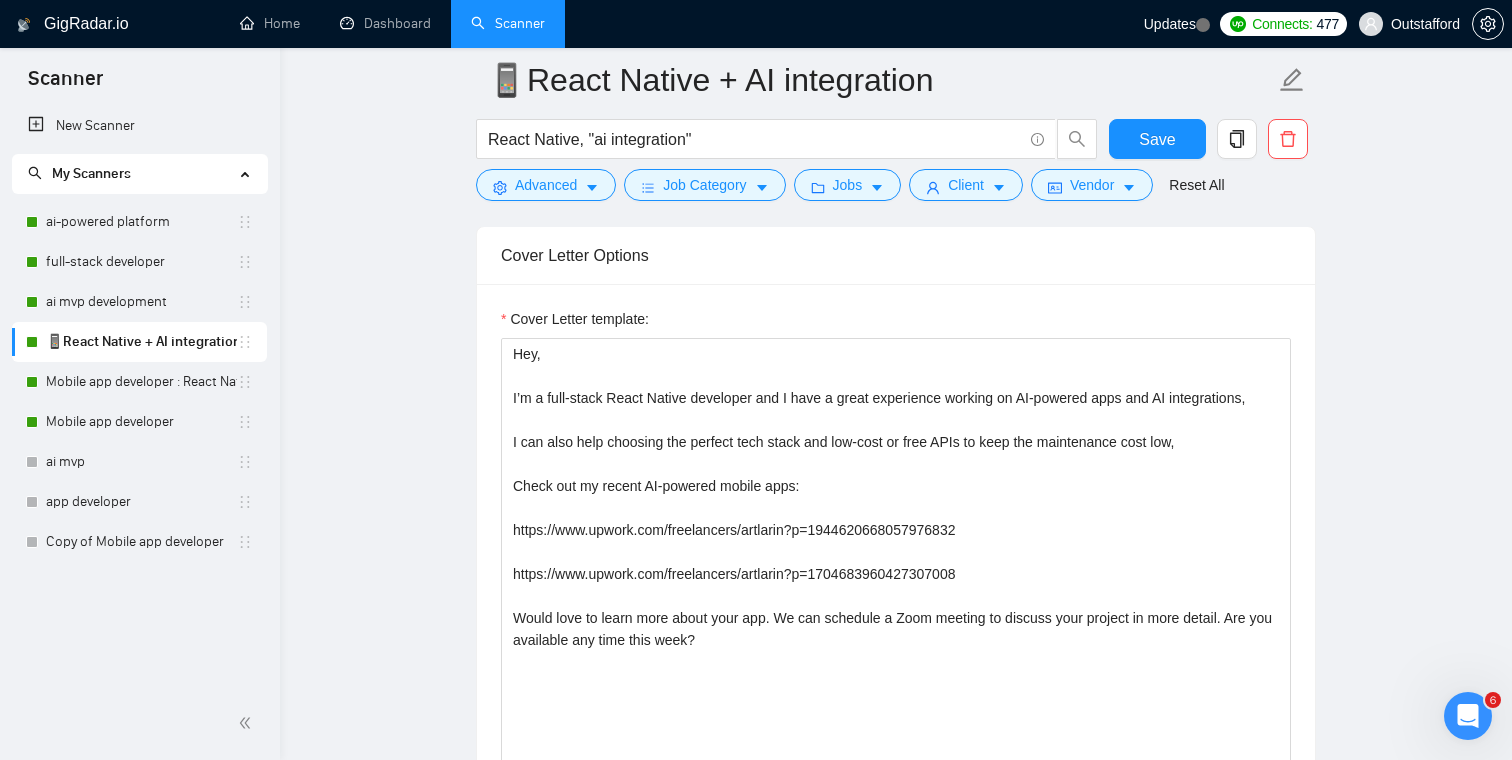 scroll, scrollTop: 1301, scrollLeft: 0, axis: vertical 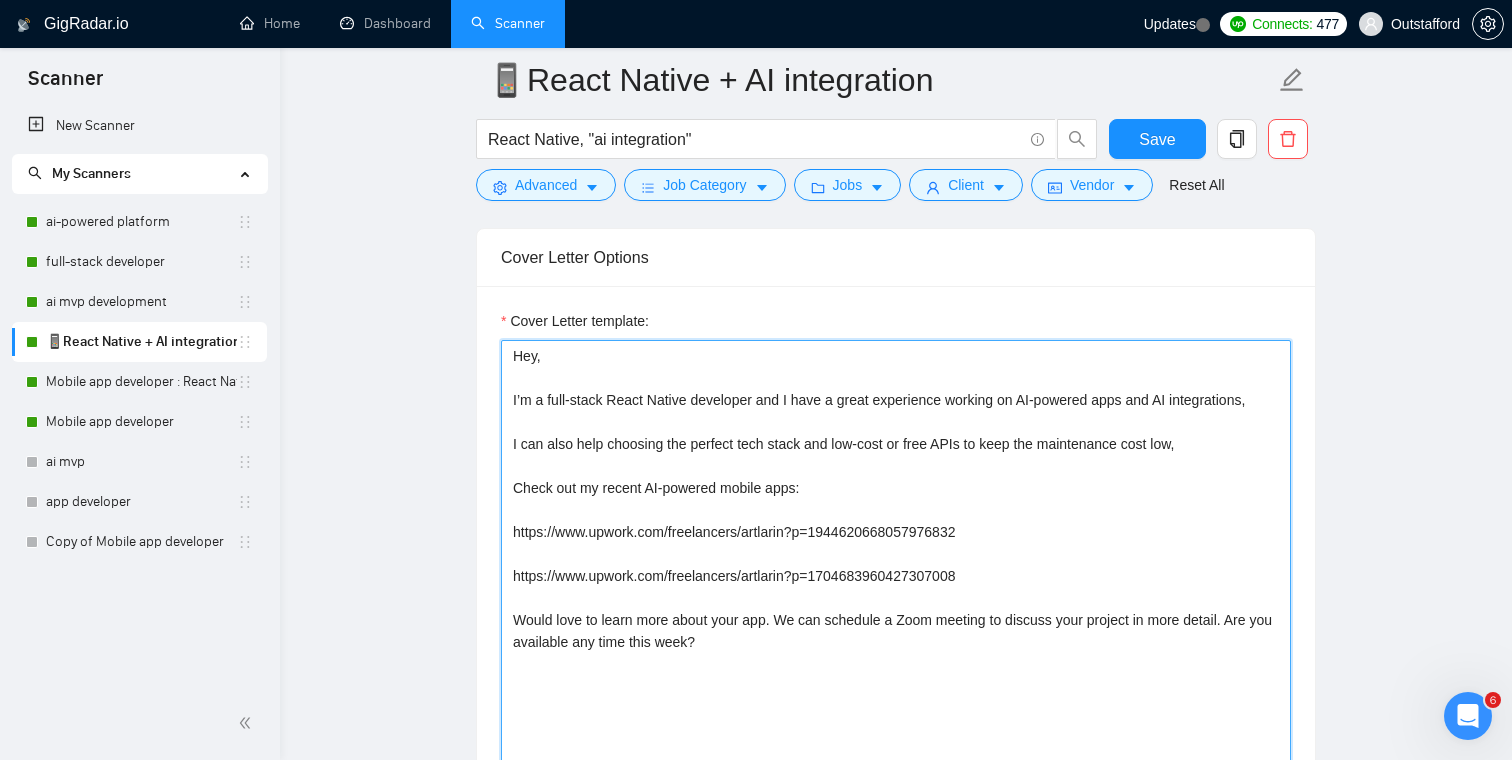 drag, startPoint x: 745, startPoint y: 641, endPoint x: 466, endPoint y: 352, distance: 401.69888 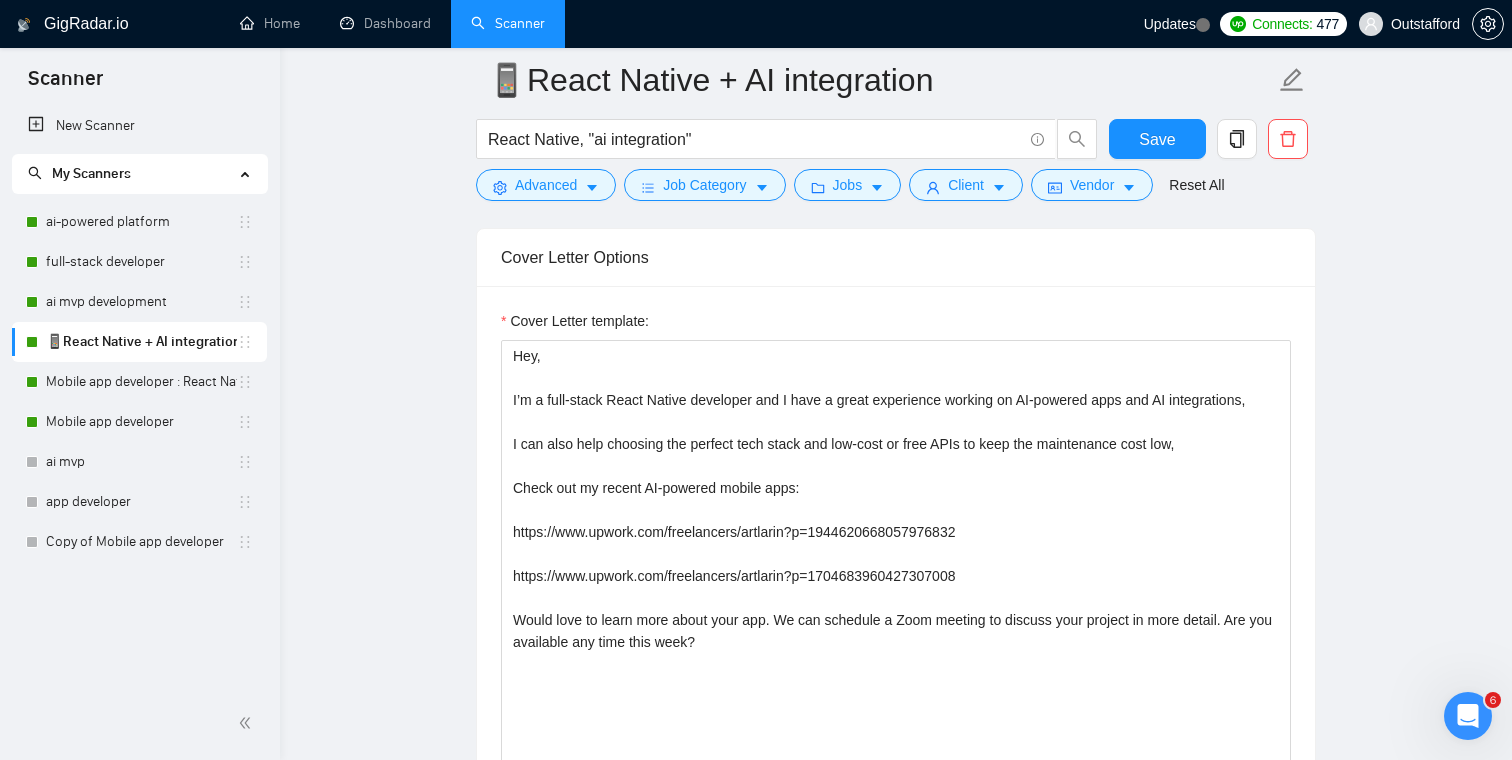 click on "📱React Native + AI integration React Native, "ai integration" Save Advanced   Job Category   Jobs   Client   Vendor   Reset All Preview Results Insights NEW Alerts Auto Bidder Auto Bidding Enabled Auto Bidding Enabled: ON Auto Bidder Schedule Auto Bidding Type: Automated (recommended) Semi-automated Auto Bidding Schedule: 24/7 Custom Custom Auto Bidder Schedule Repeat every week on Monday Tuesday Wednesday Thursday Friday Saturday Sunday Active Hours ( [TIMEZONE] ): From: To: ( 24  hours) [TIMEZONE] Auto Bidding Type Select your bidding algorithm: Choose the algorithm for you bidding. The price per proposal does not include your connects expenditure. Template Bidder Works great for narrow segments and short cover letters that don't change. 0.50  credits / proposal Sardor AI 🤖 Personalise your cover letter with ai [placeholders] 1.00  credits / proposal Experimental Laziza AI  👑   NEW   Learn more 2.00  credits / proposal $7.07 savings Team & Freelancer Select team: Art Larin - - - -" at bounding box center [896, 1208] 